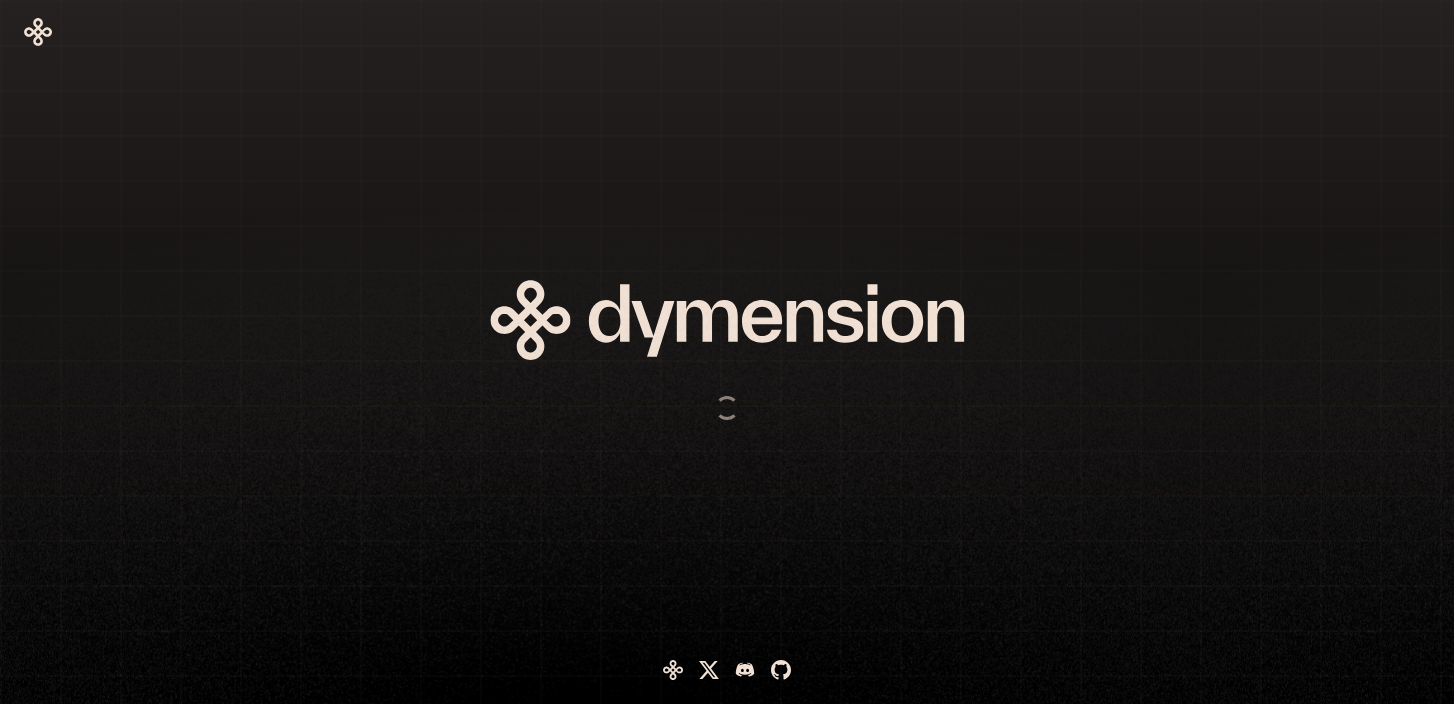 scroll, scrollTop: 0, scrollLeft: 0, axis: both 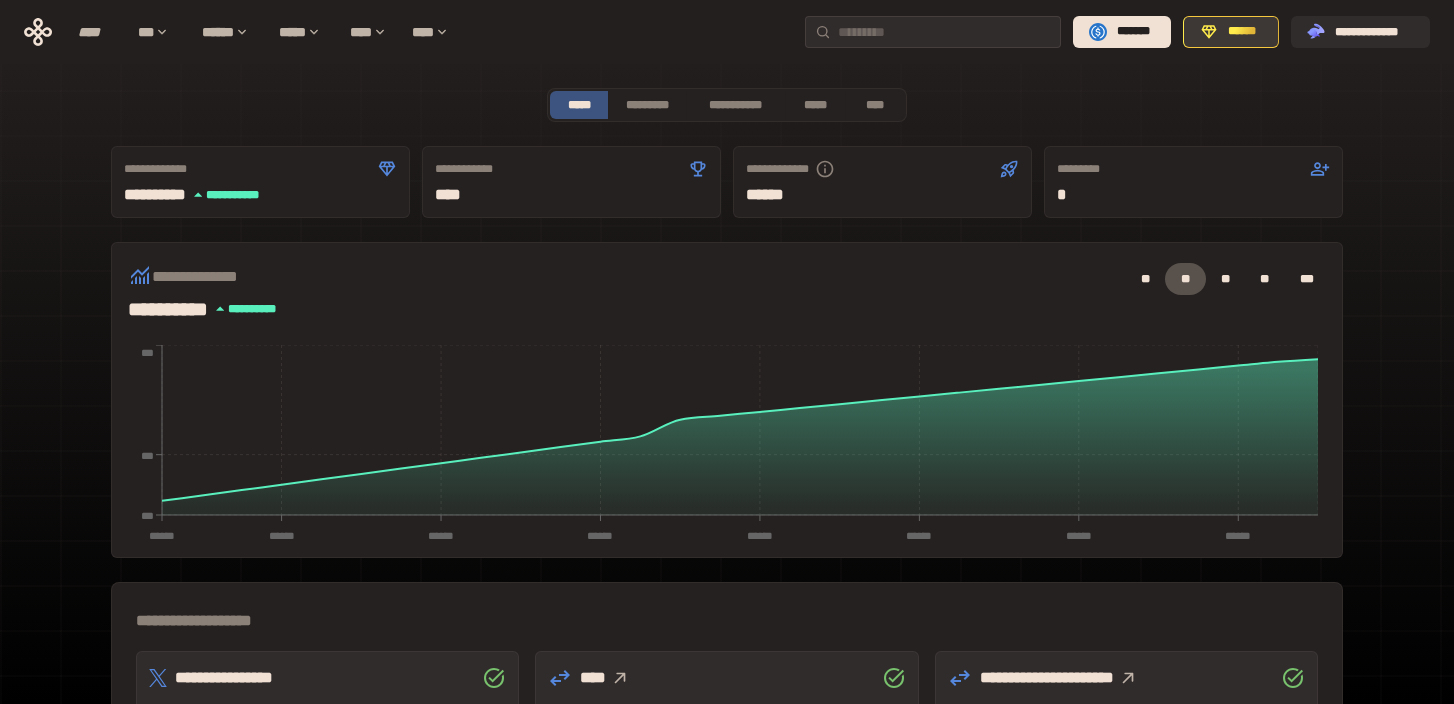 click 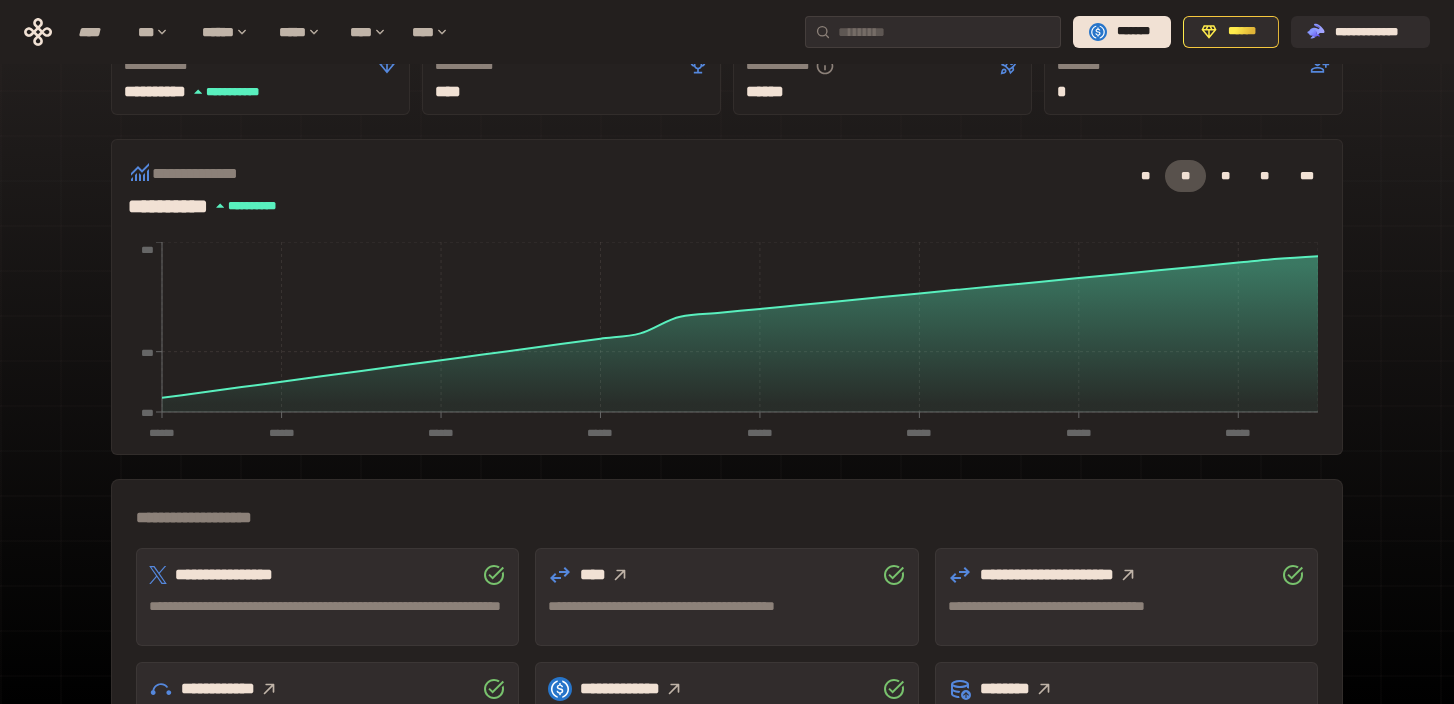 scroll, scrollTop: 0, scrollLeft: 0, axis: both 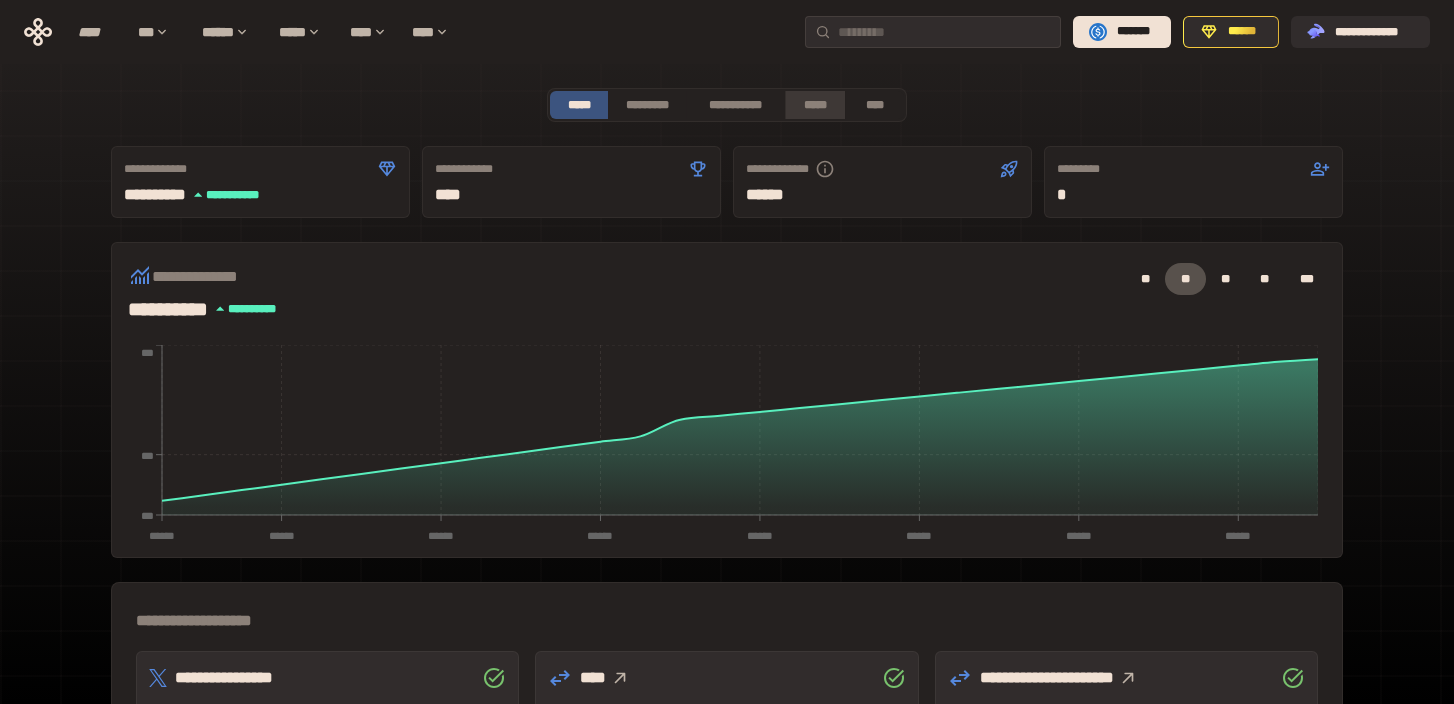 click on "*****" at bounding box center [814, 105] 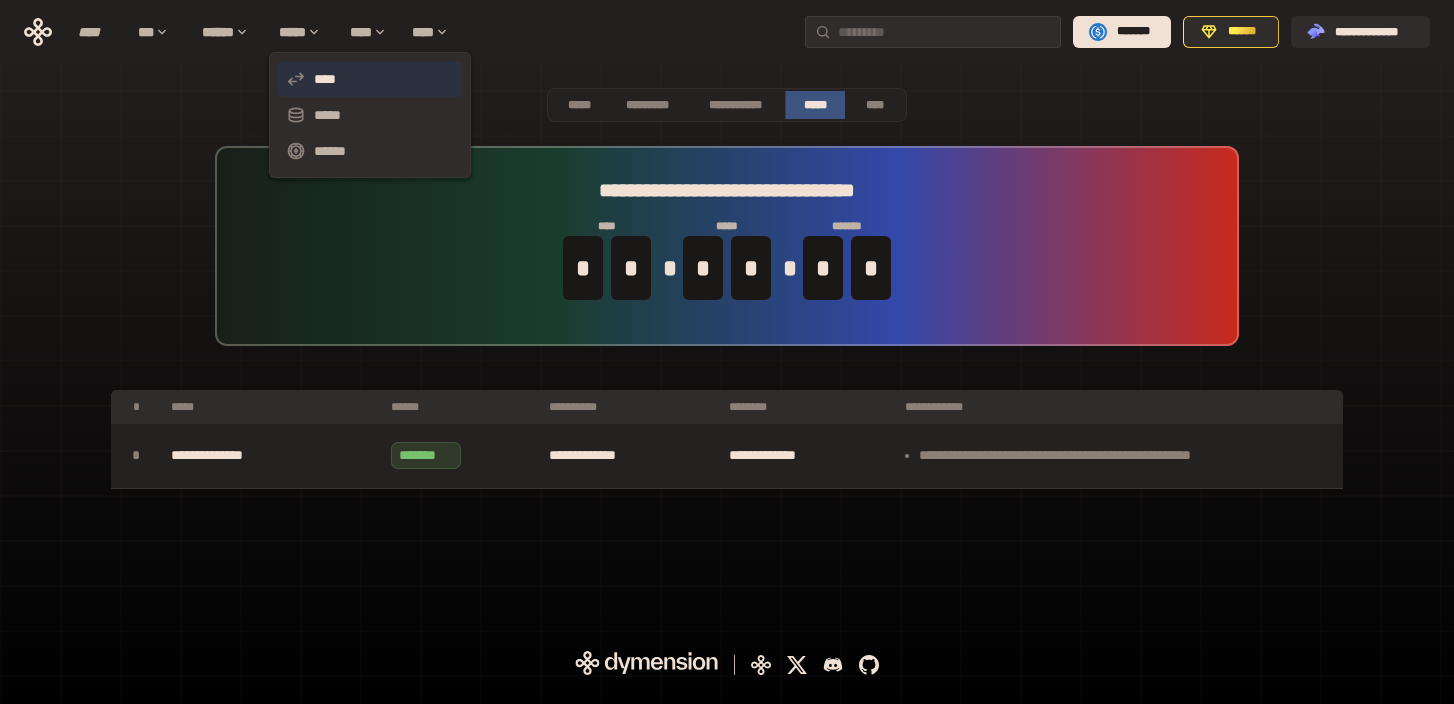 click on "****" at bounding box center (370, 79) 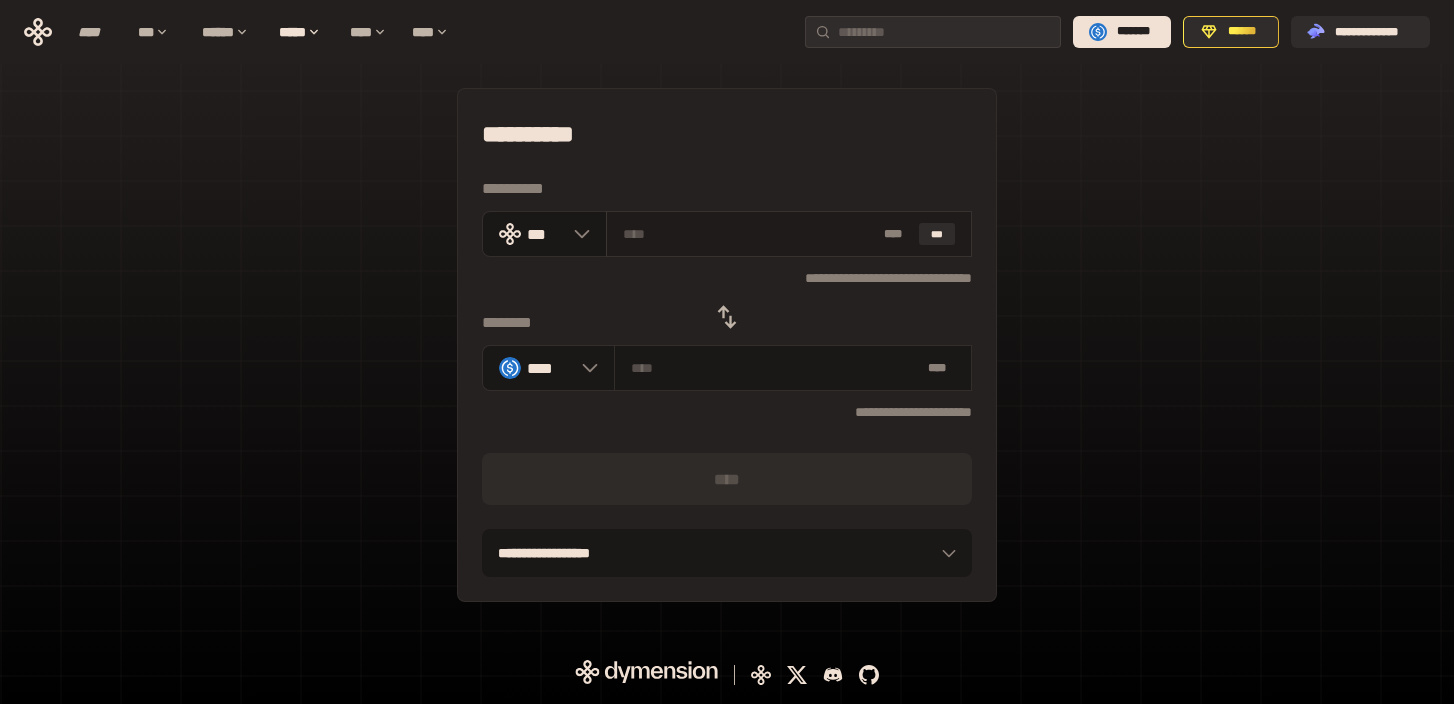 click at bounding box center [750, 234] 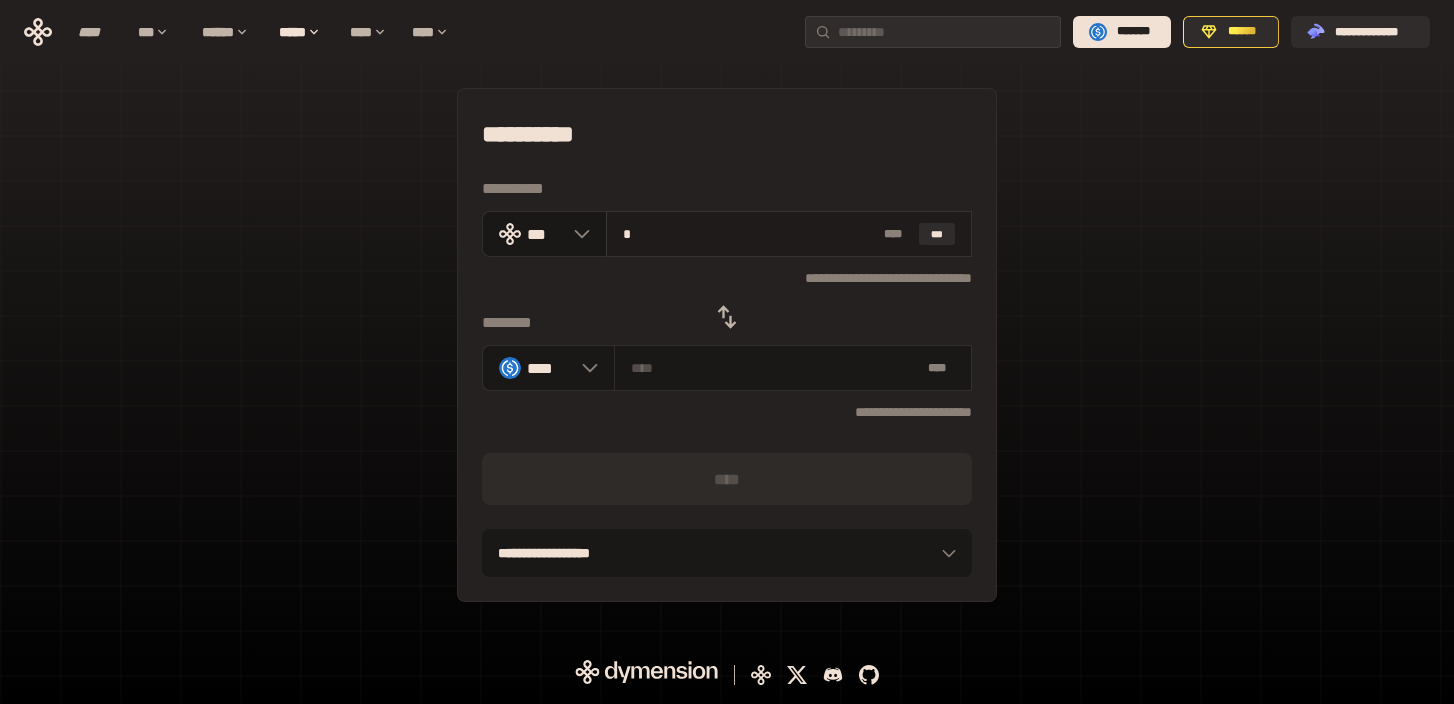 type on "********" 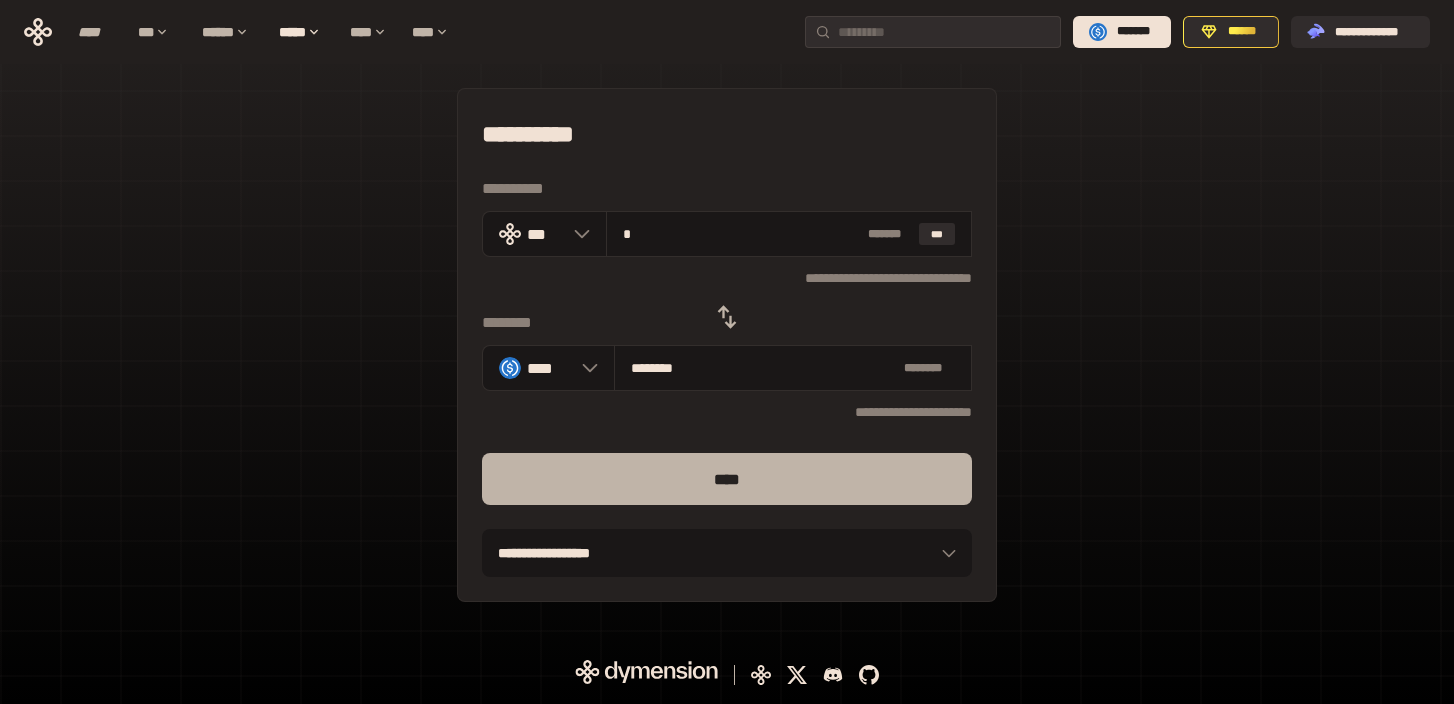 type on "*" 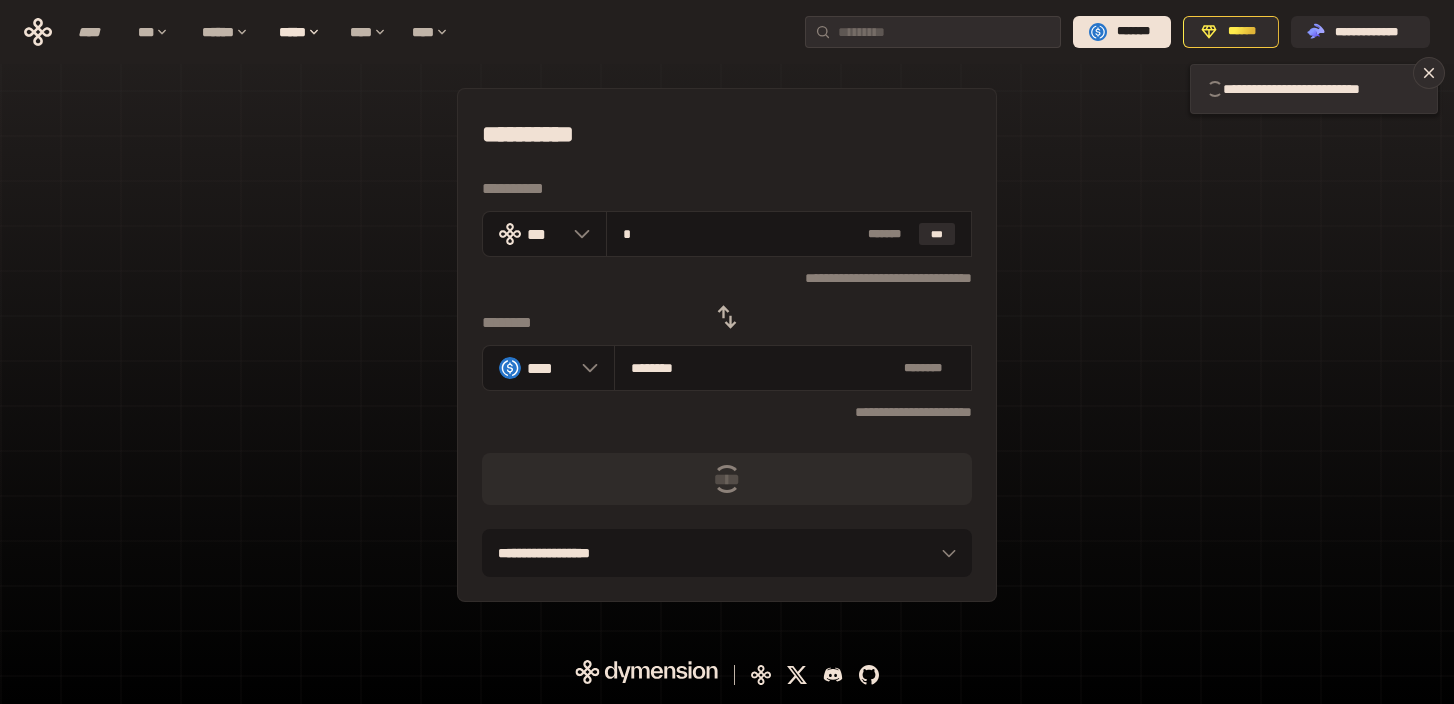 type 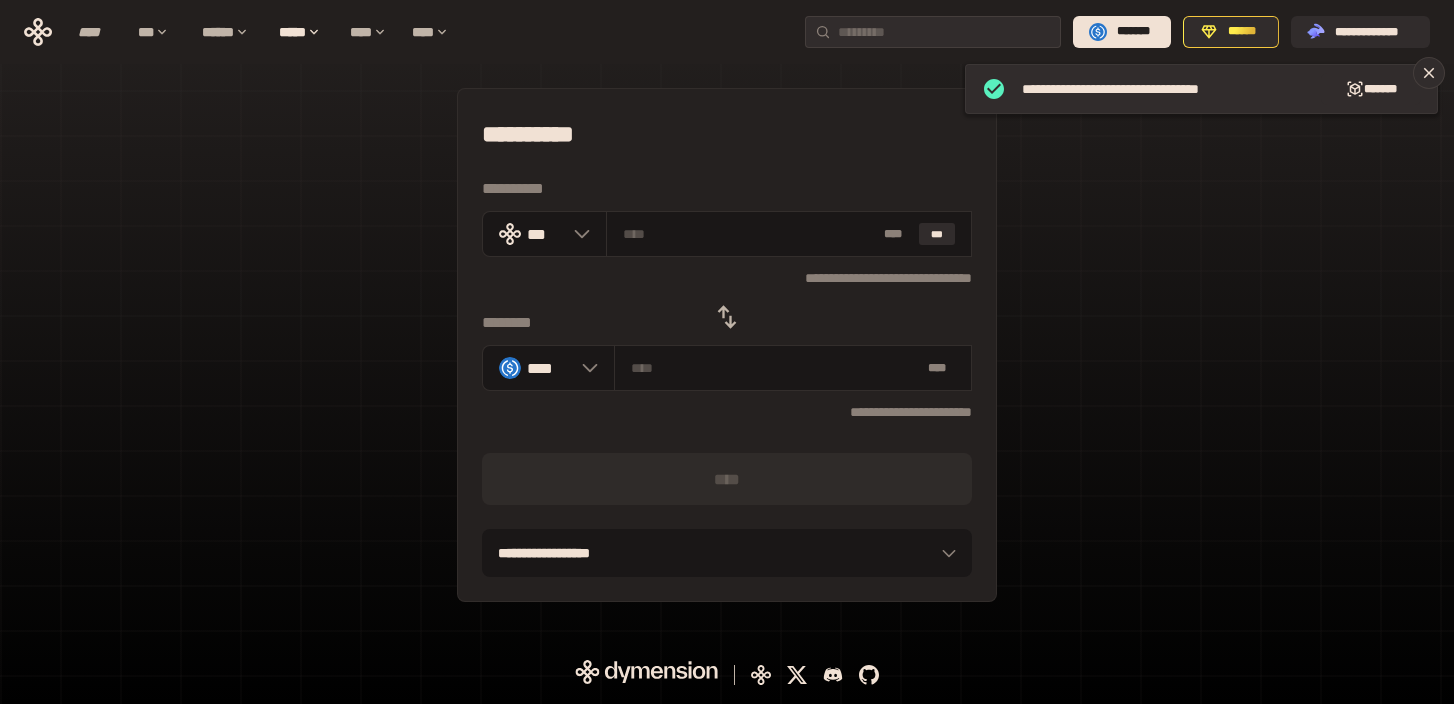 click 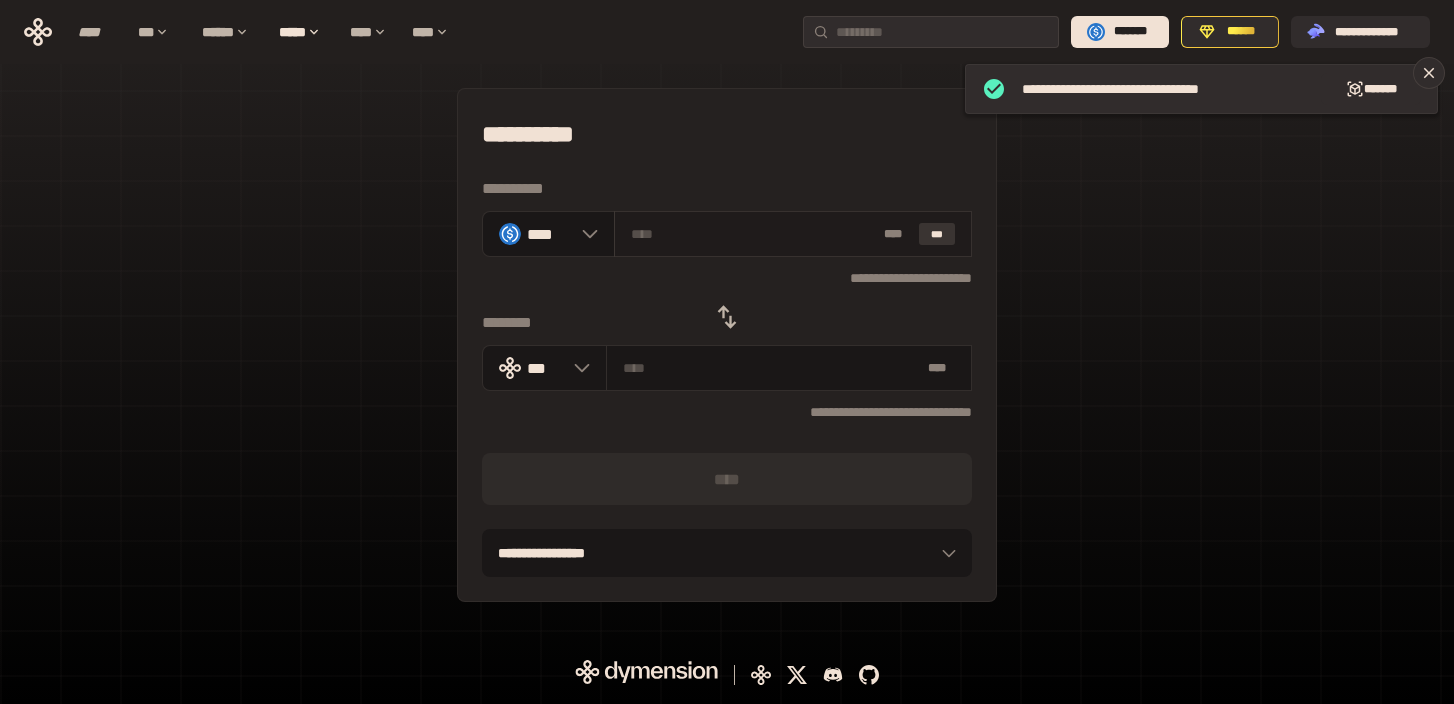 click on "***" at bounding box center (937, 234) 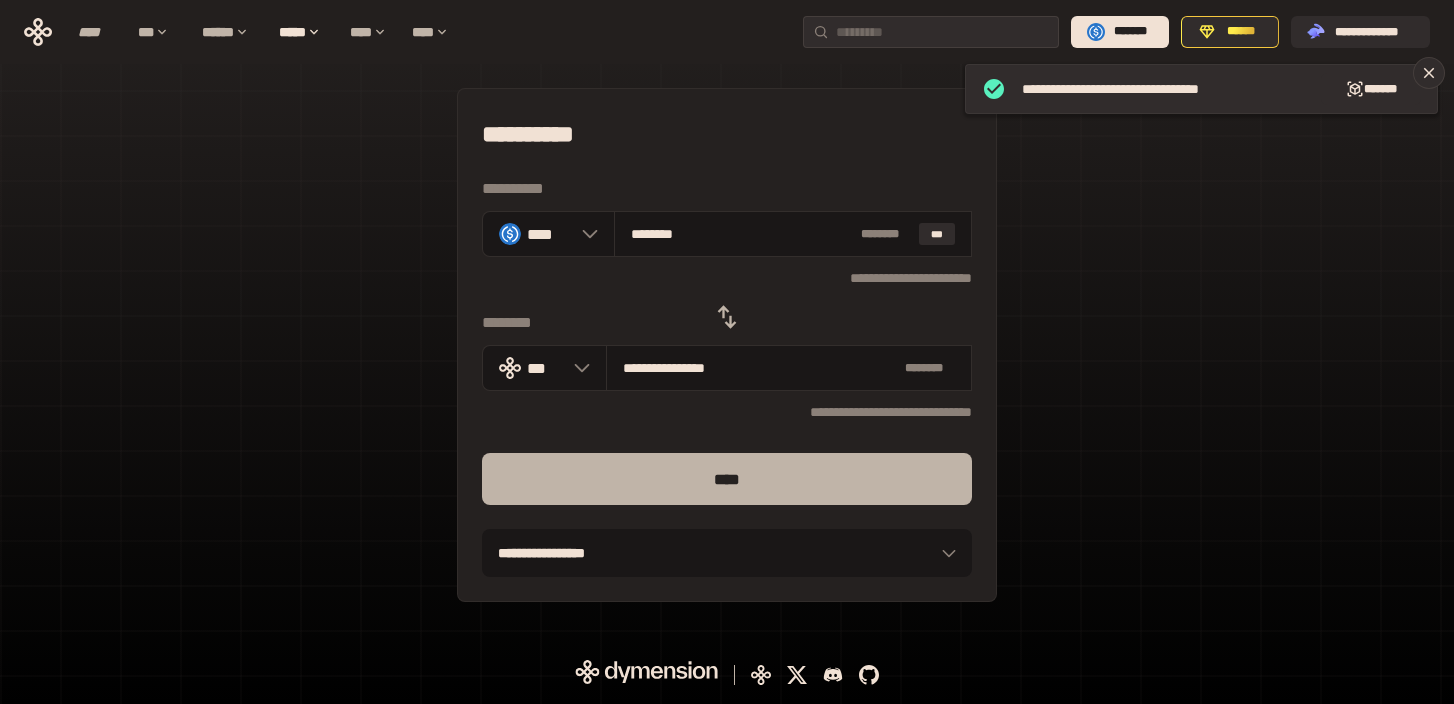 click on "****" at bounding box center [727, 479] 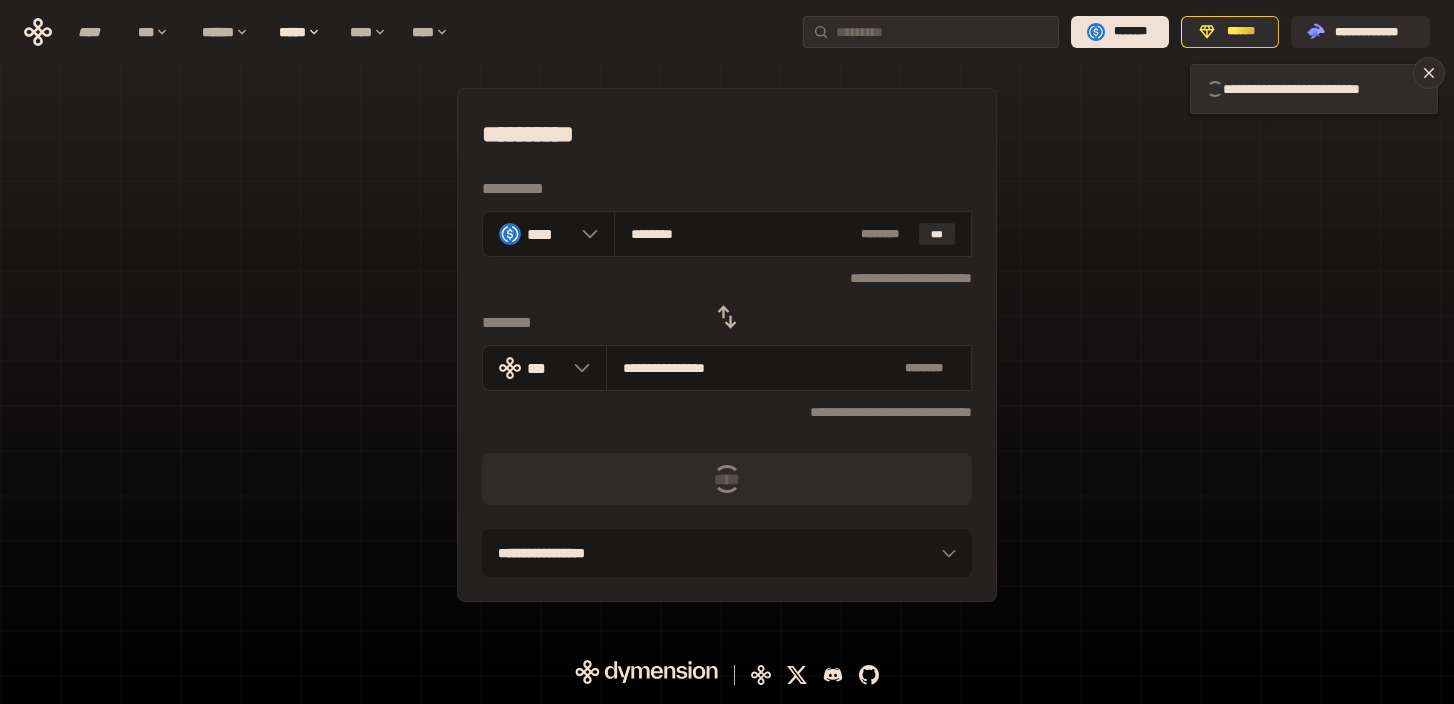 type 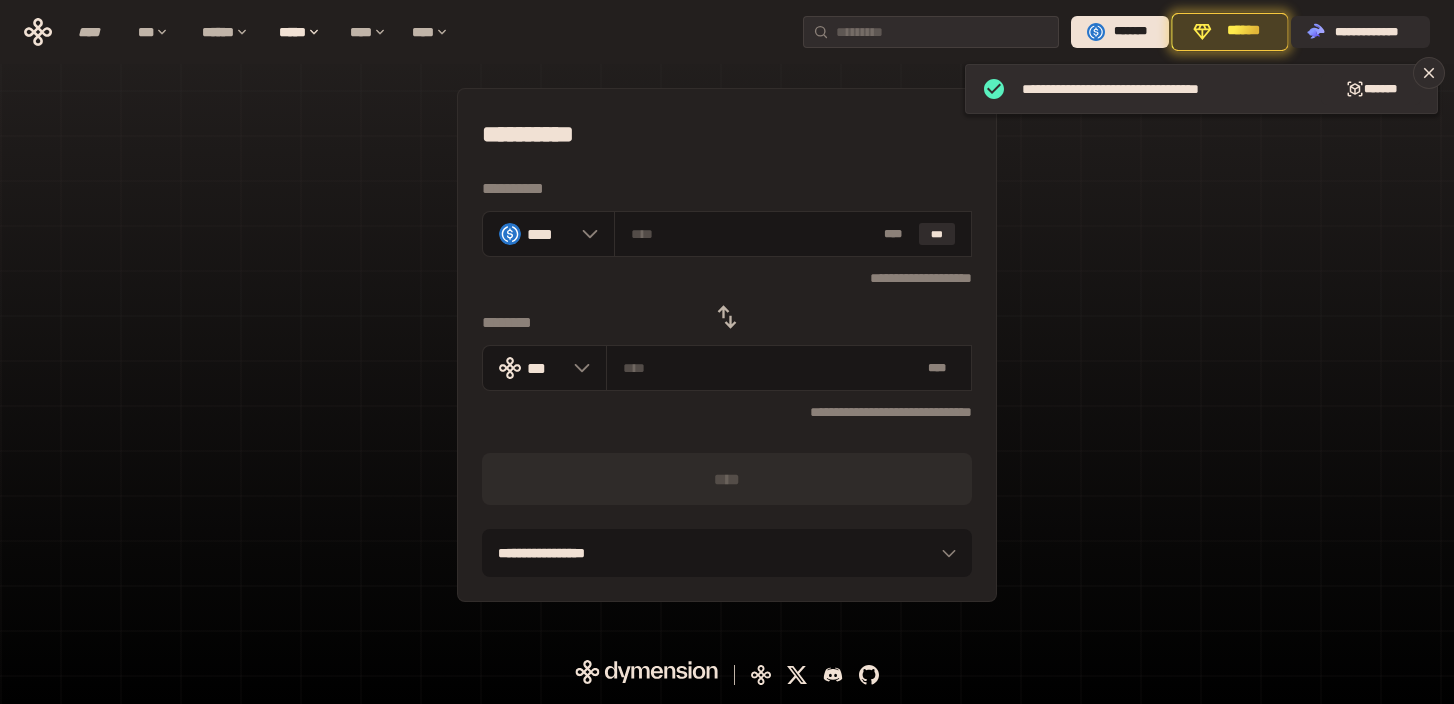 click 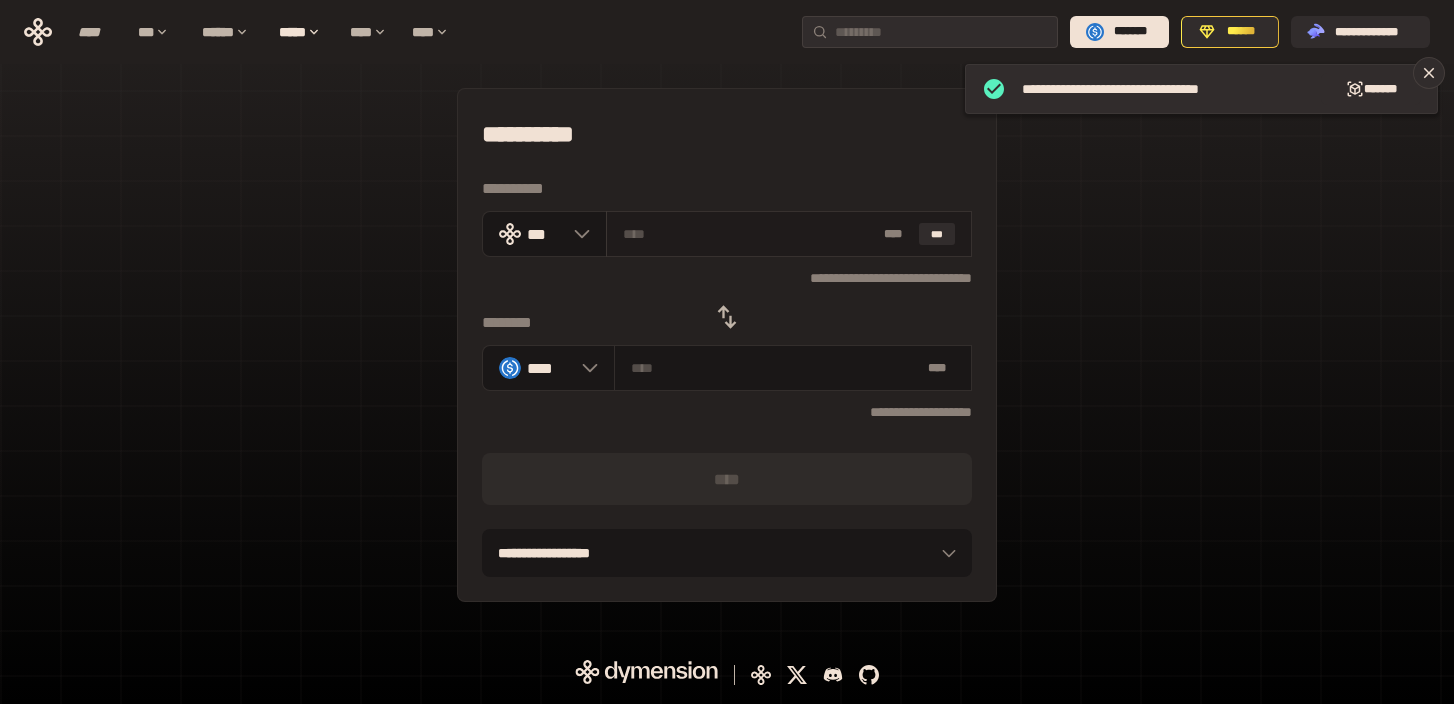 click at bounding box center [750, 234] 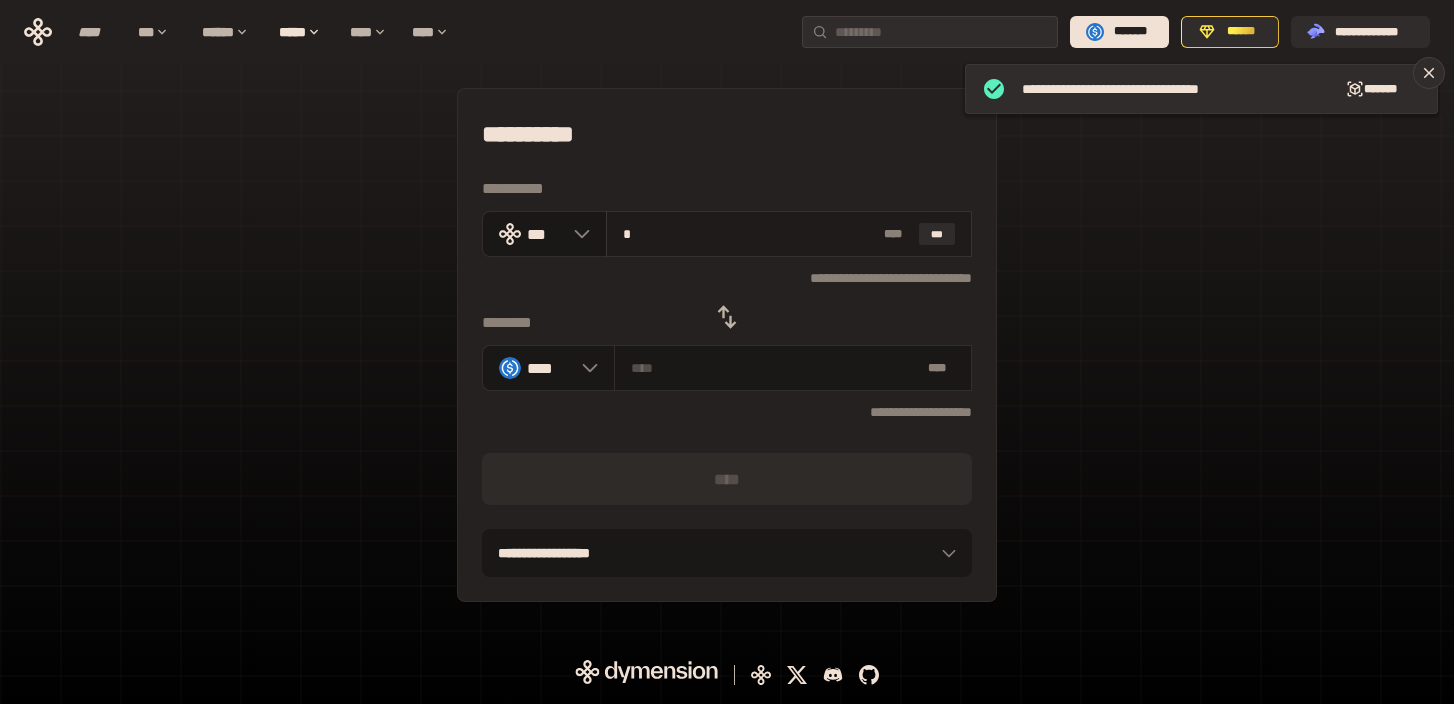 type on "********" 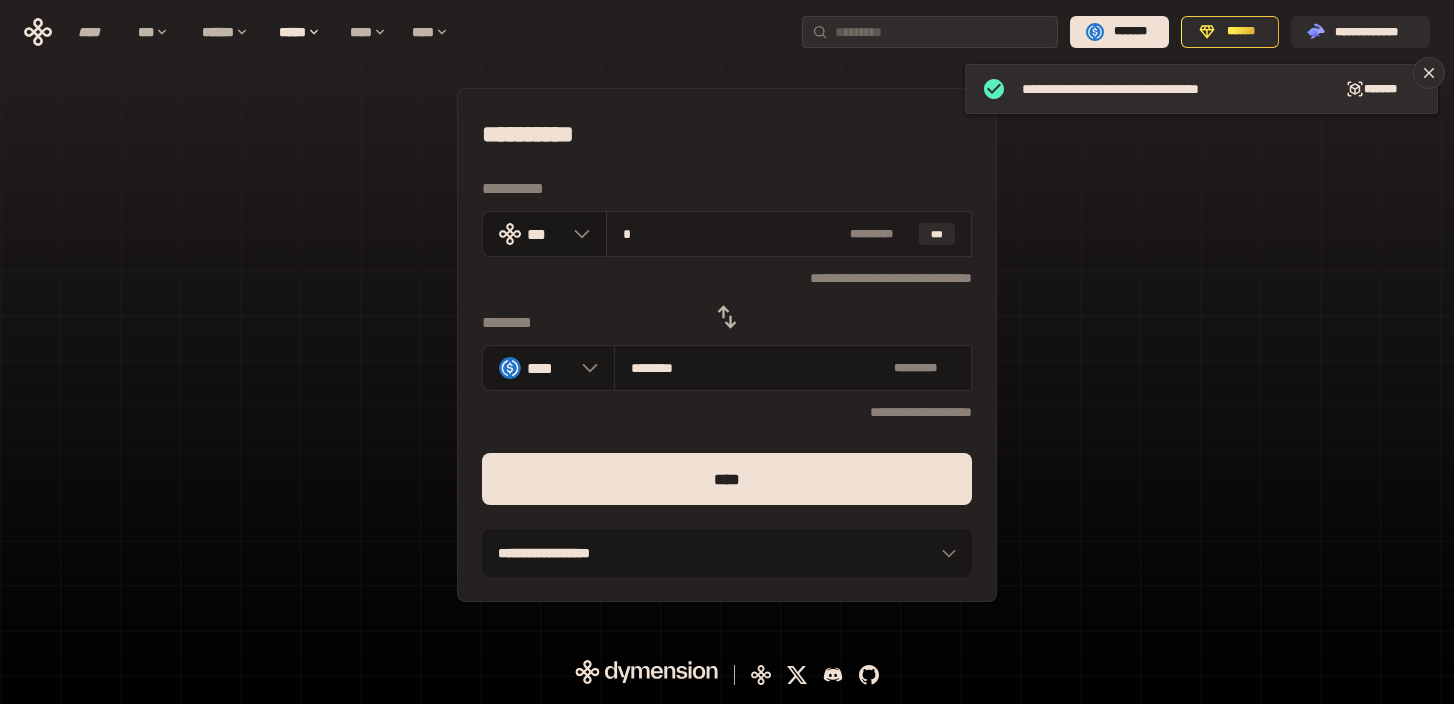 type on "**" 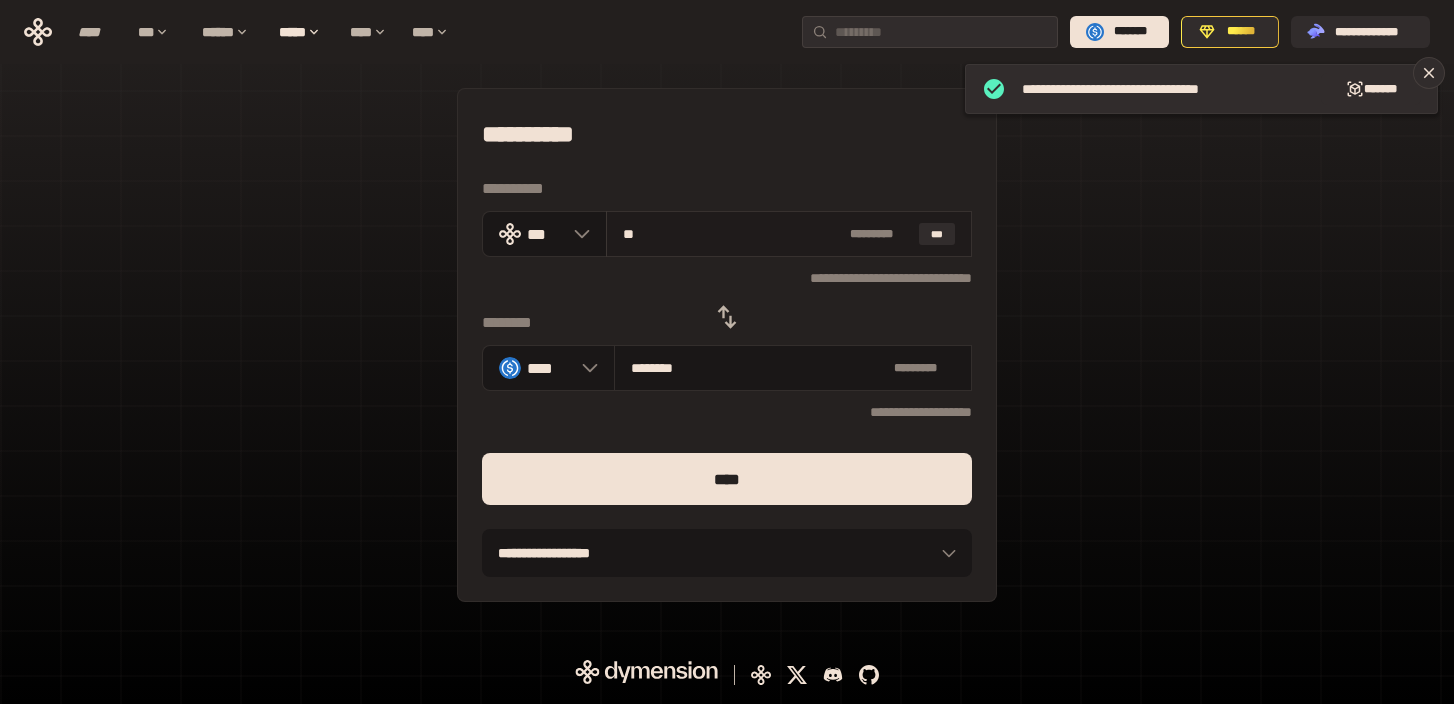 type on "********" 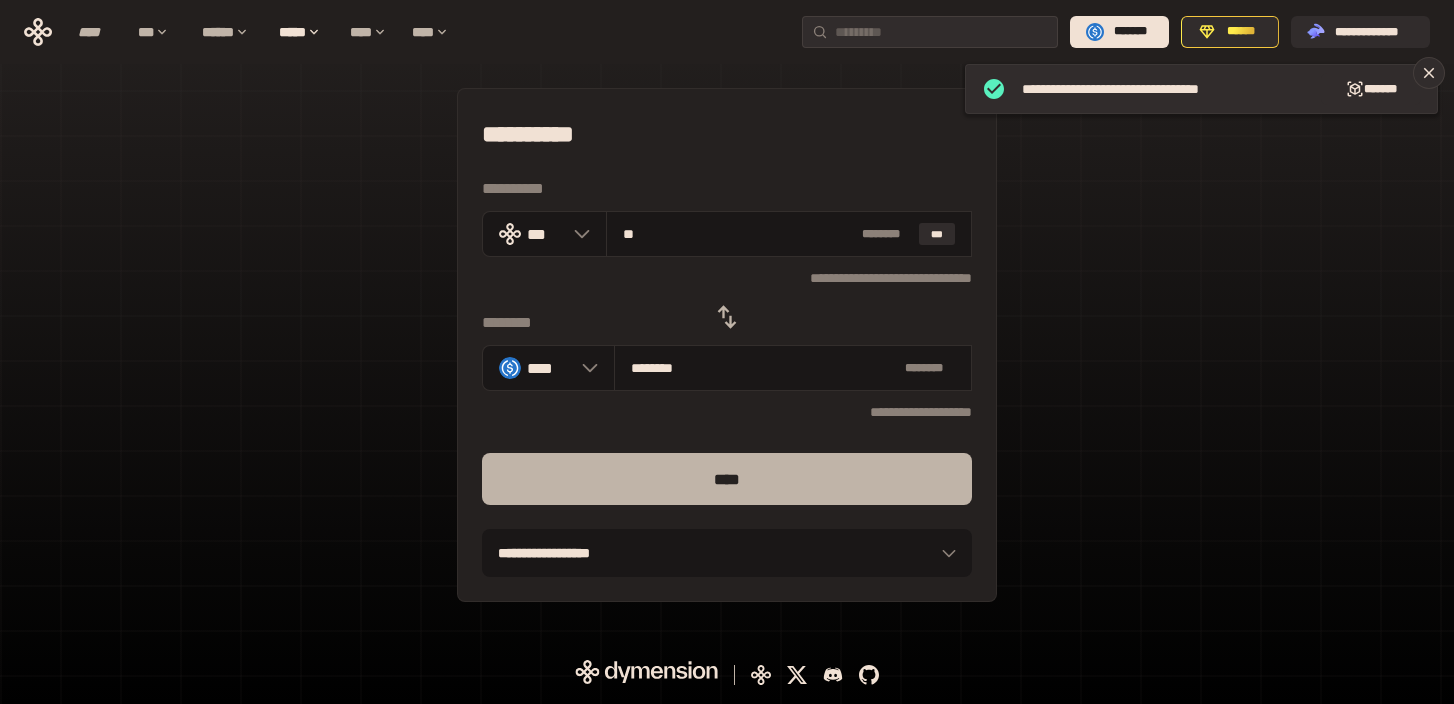 type on "**" 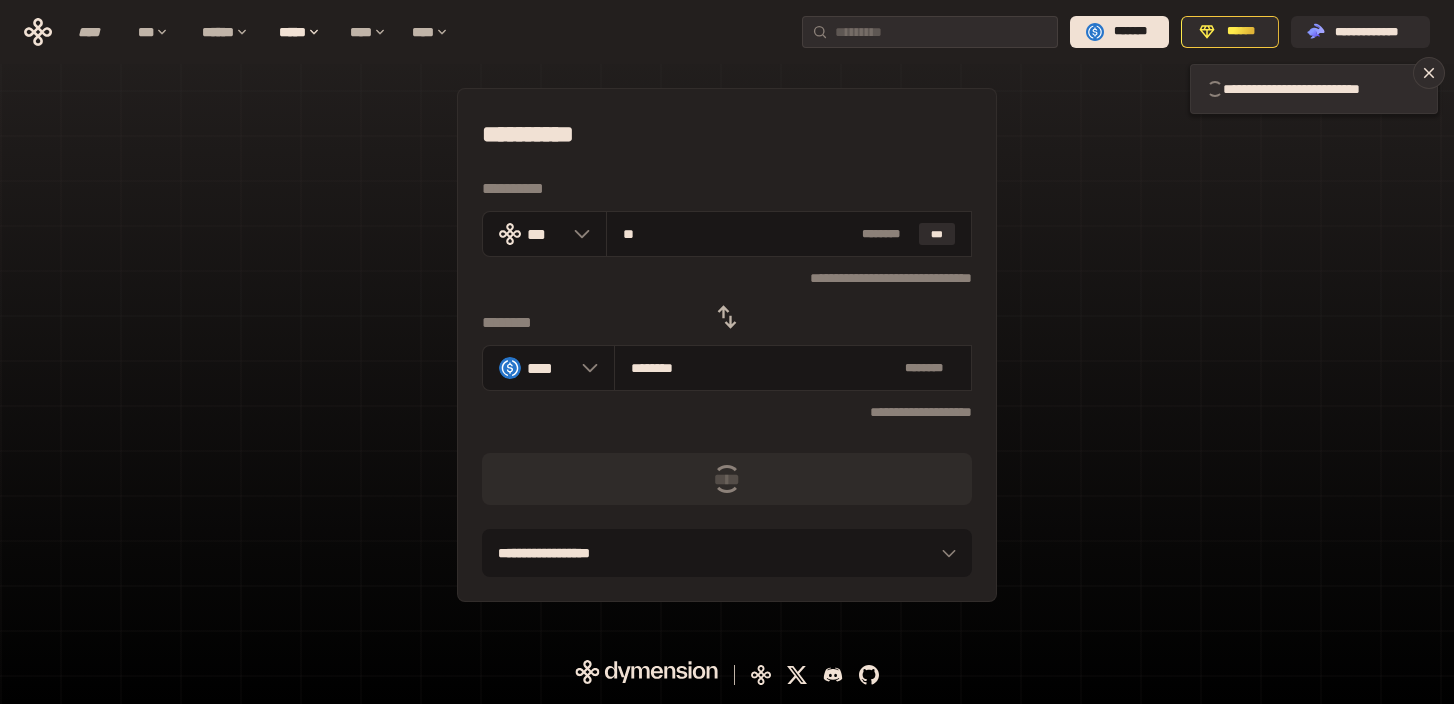 type 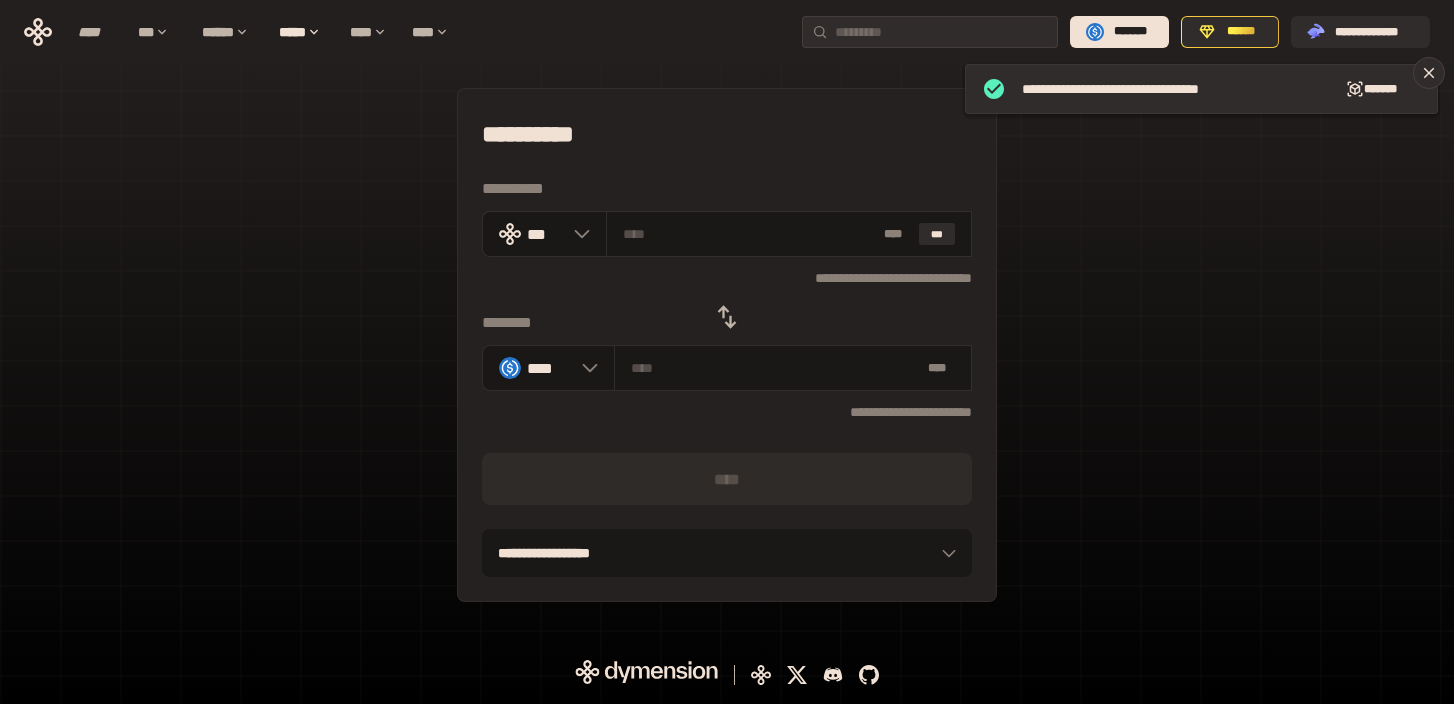 click 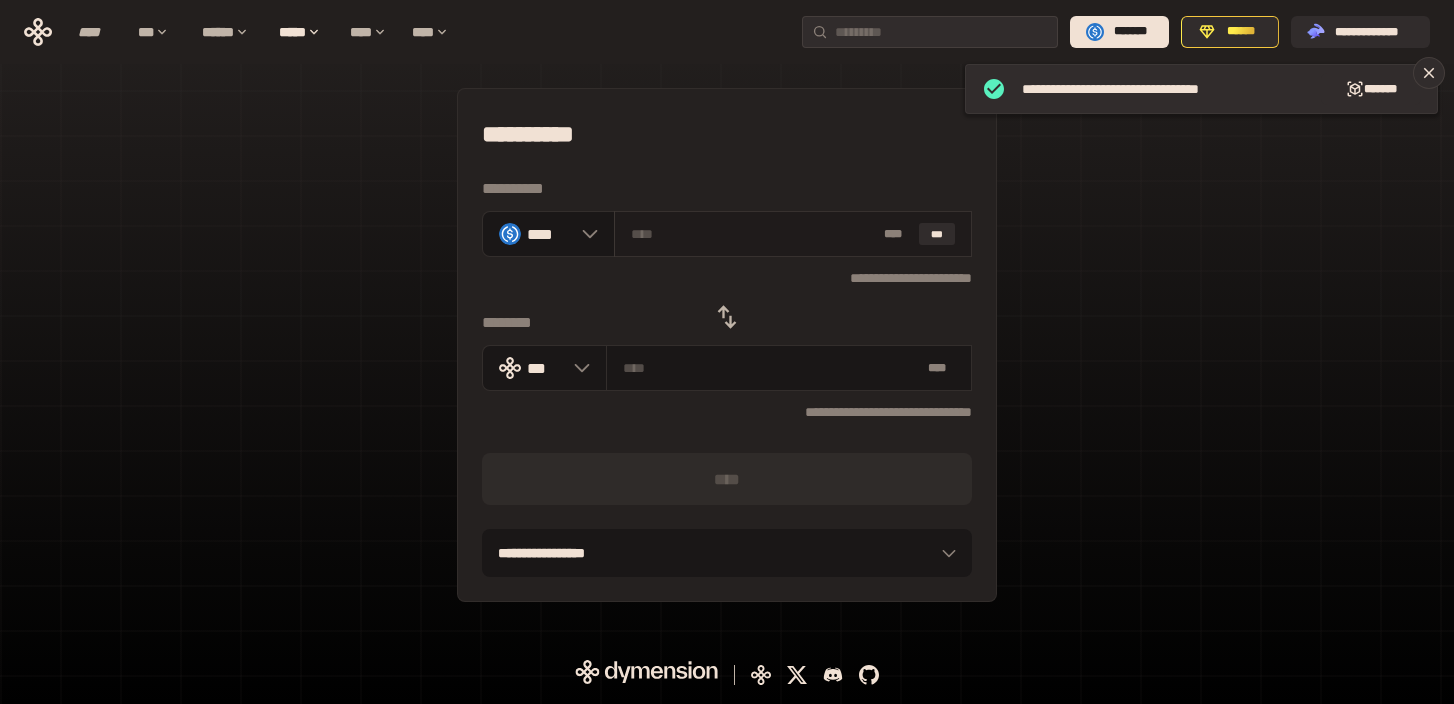 click at bounding box center [753, 234] 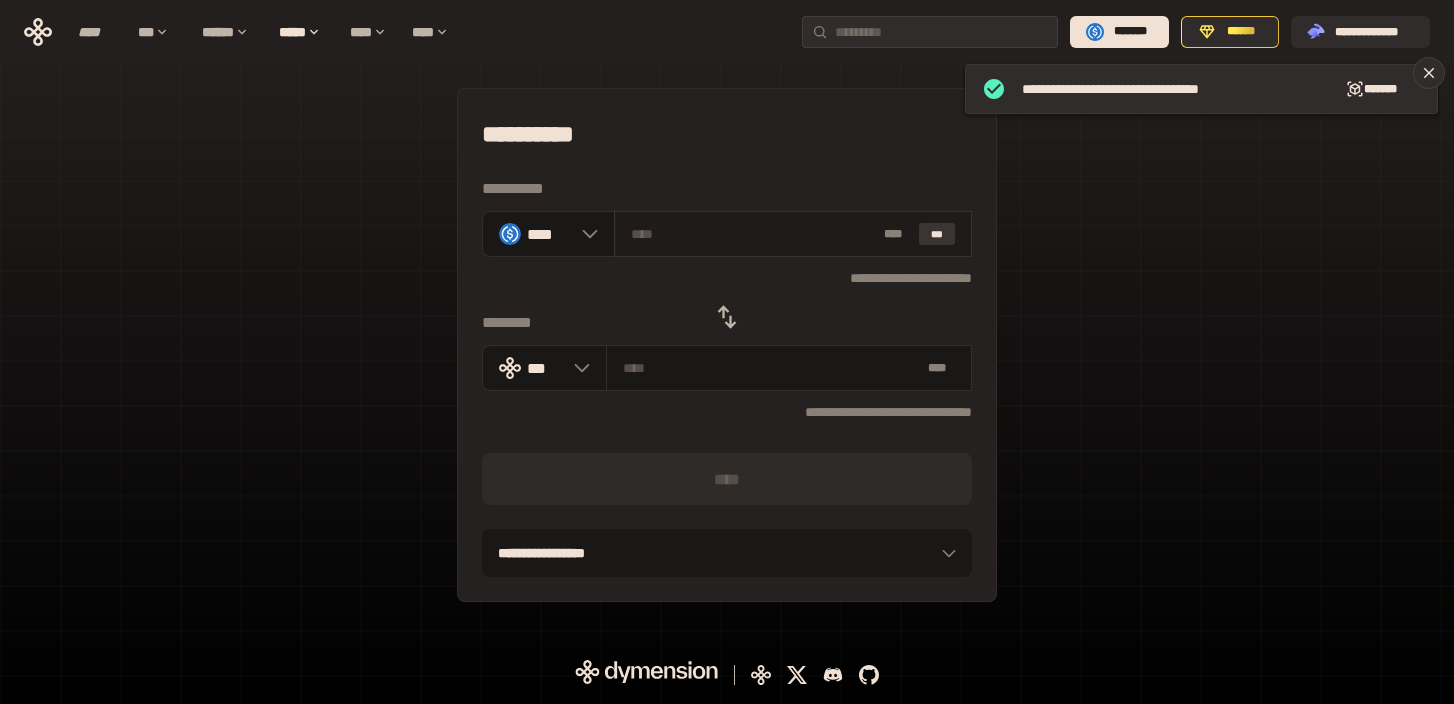 click on "***" at bounding box center (937, 234) 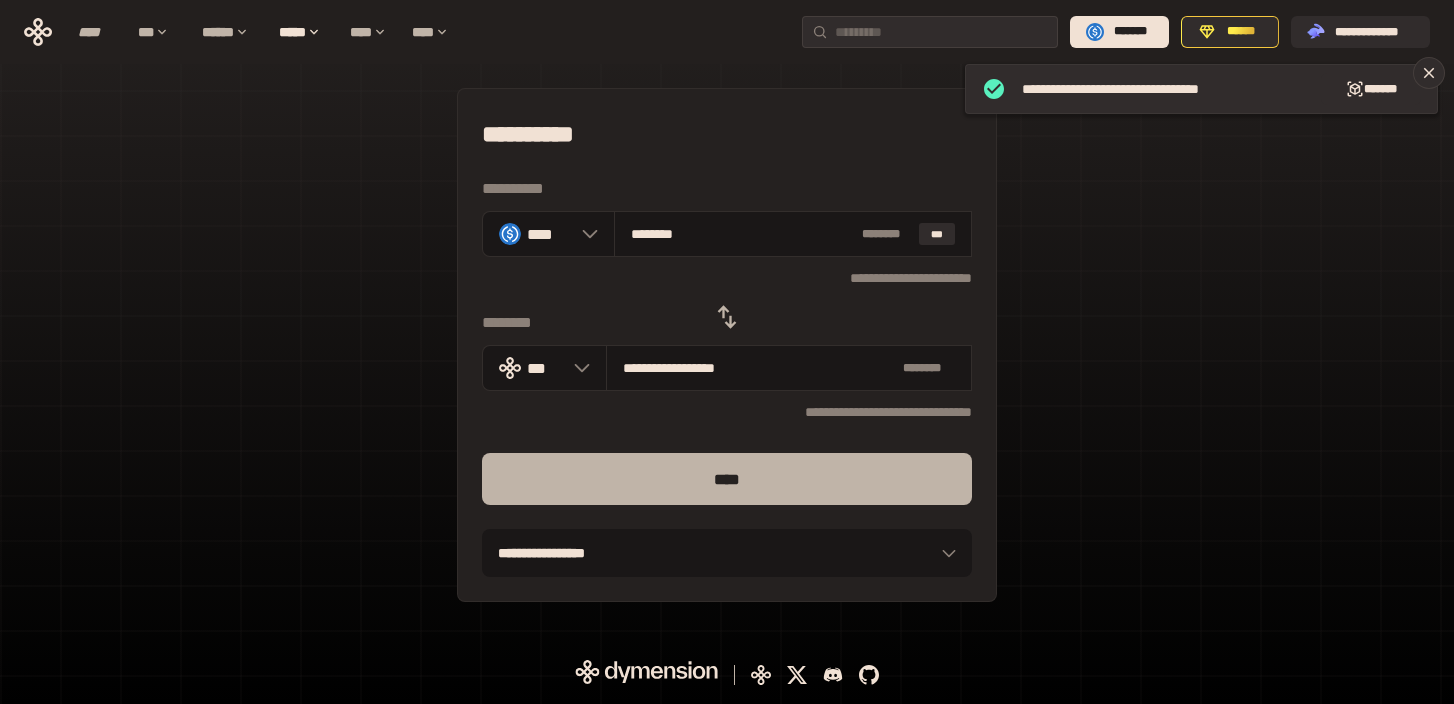 click on "****" at bounding box center [727, 479] 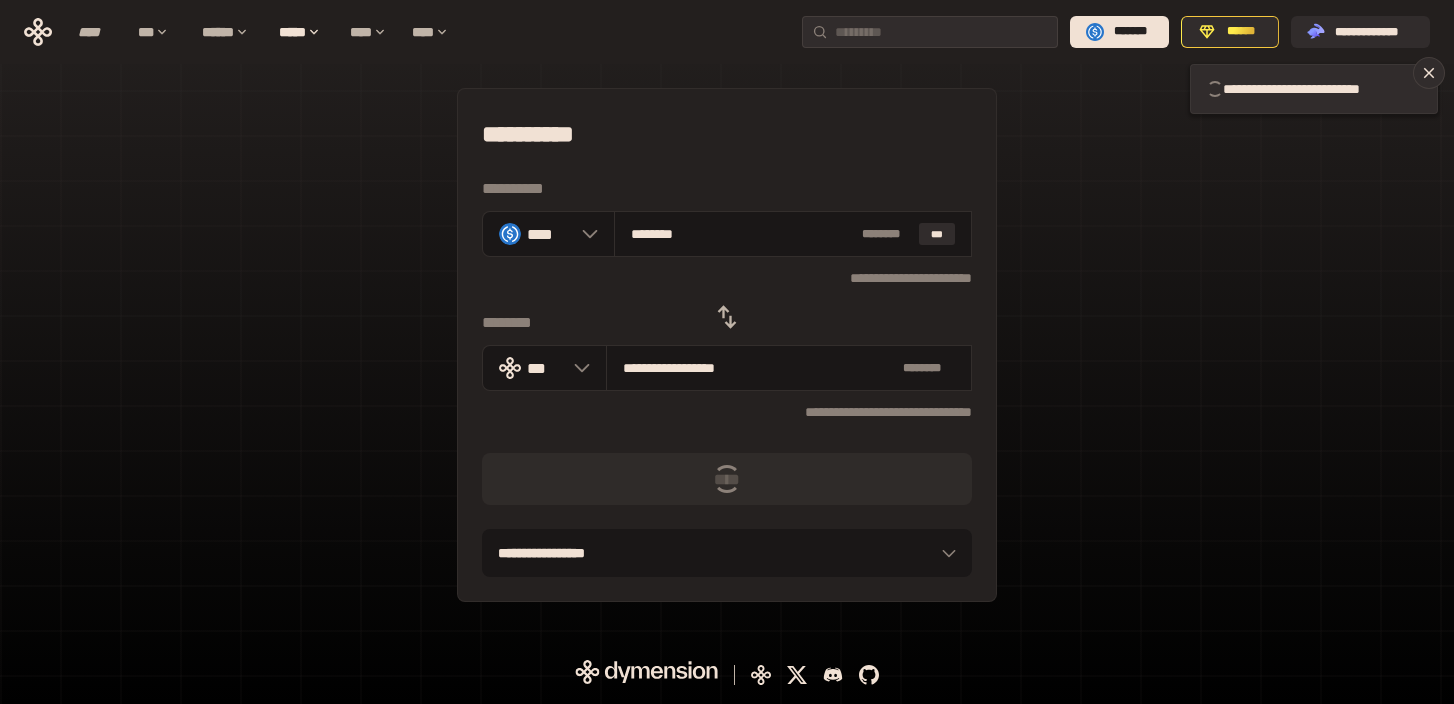 type 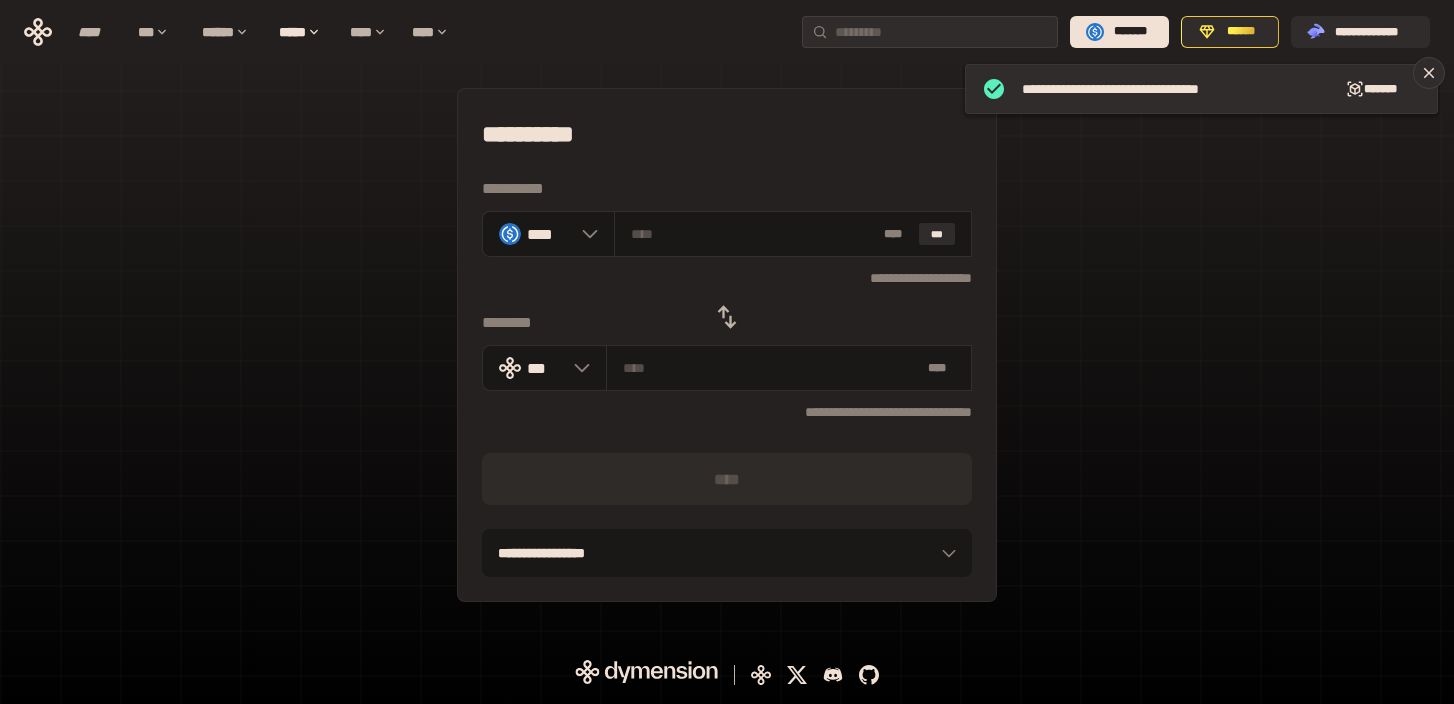 click 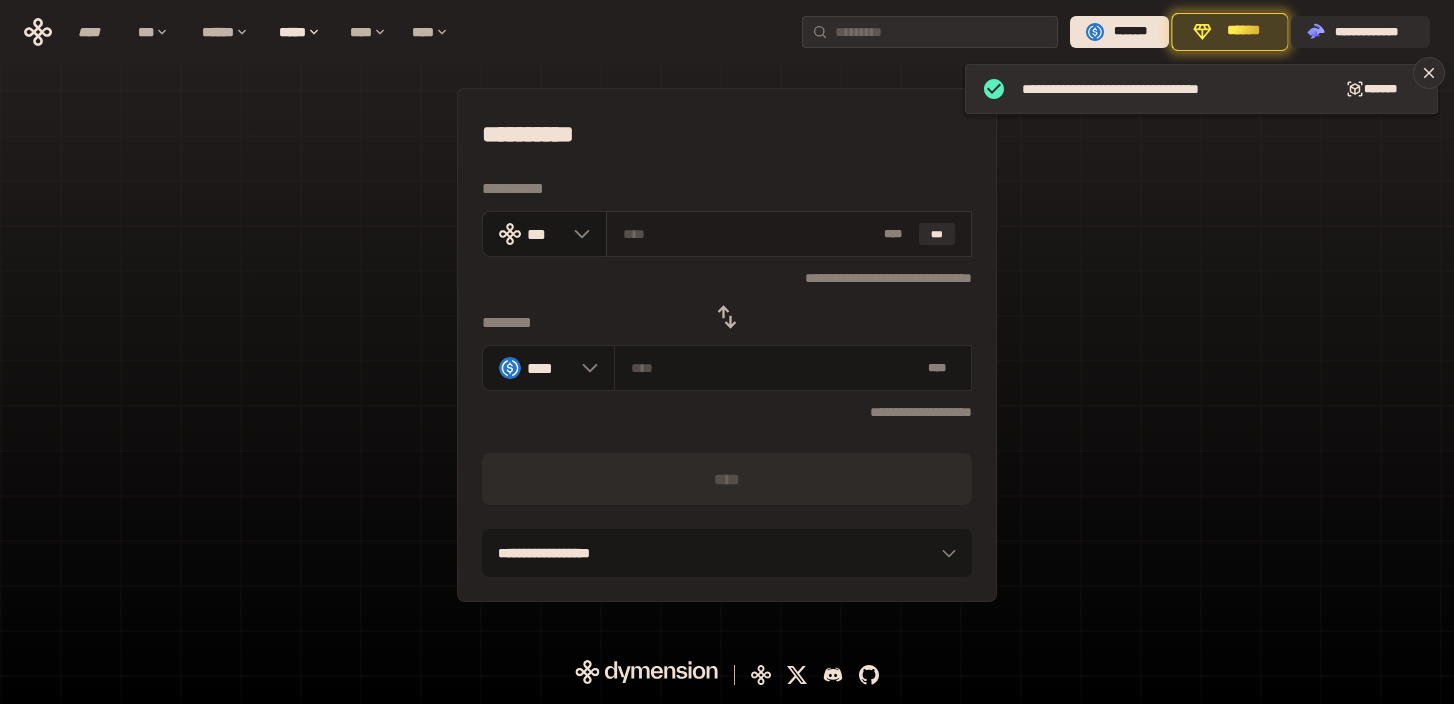 click at bounding box center (750, 234) 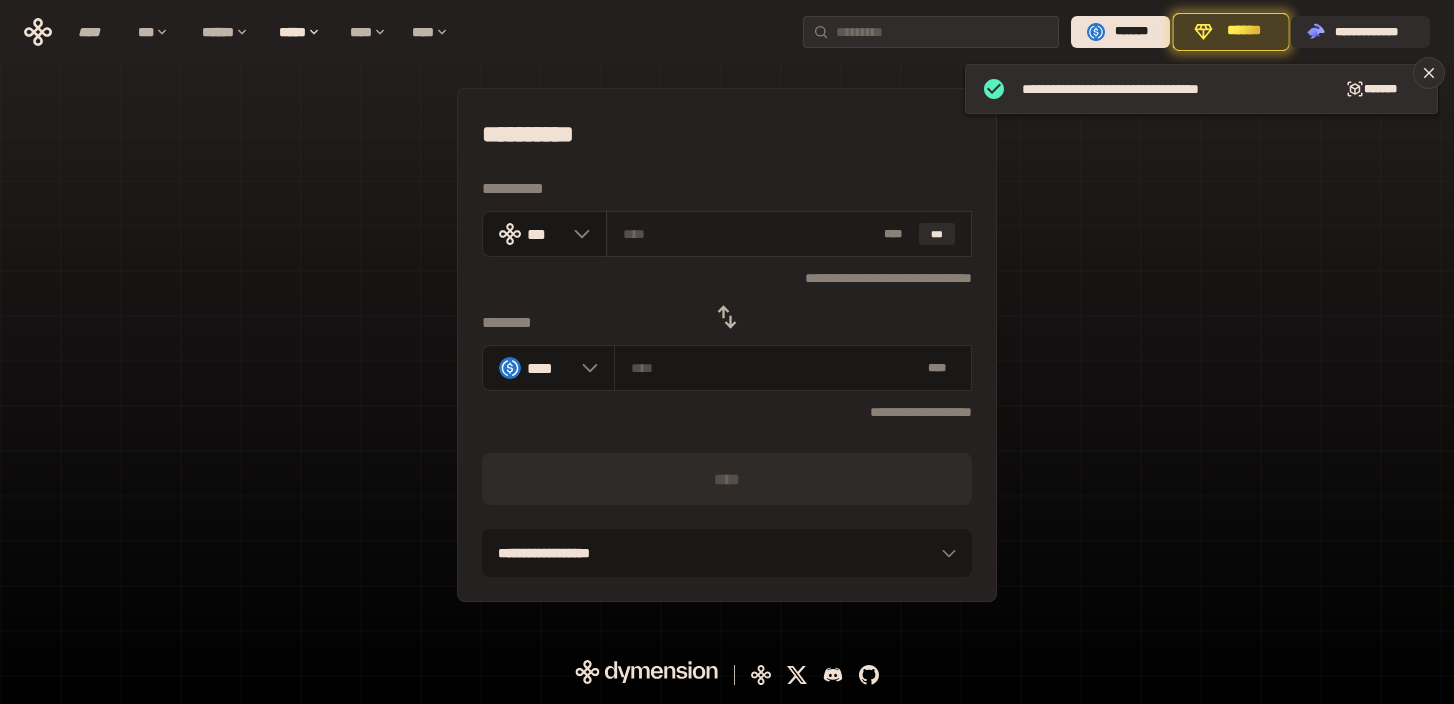 type on "*" 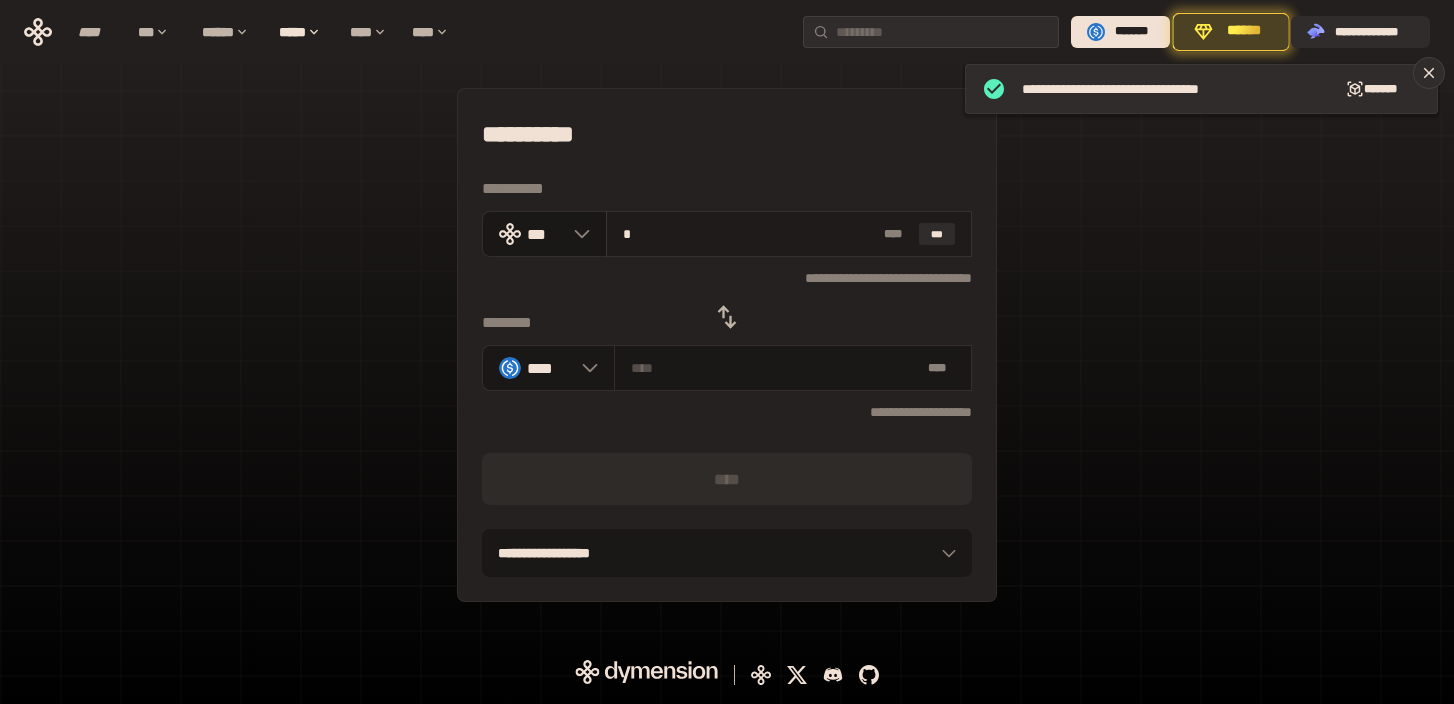 type on "********" 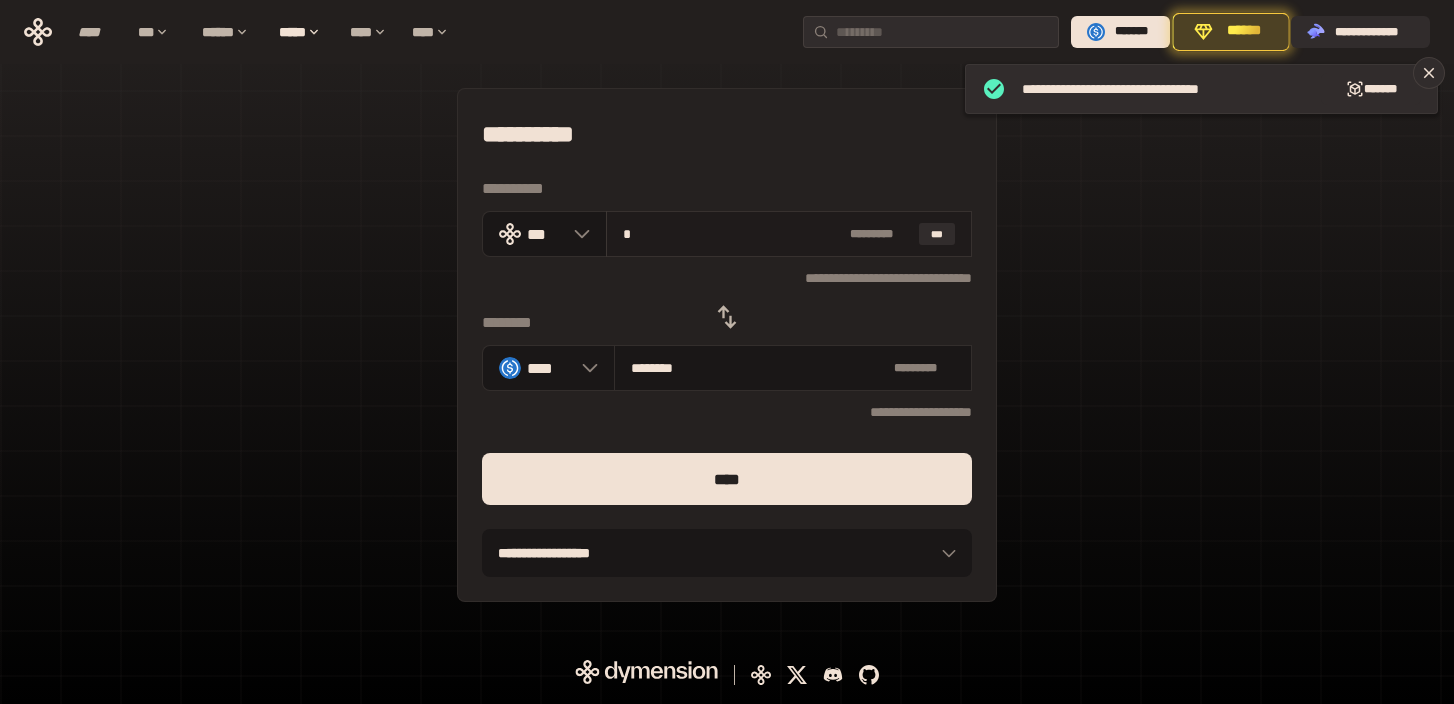 type on "**" 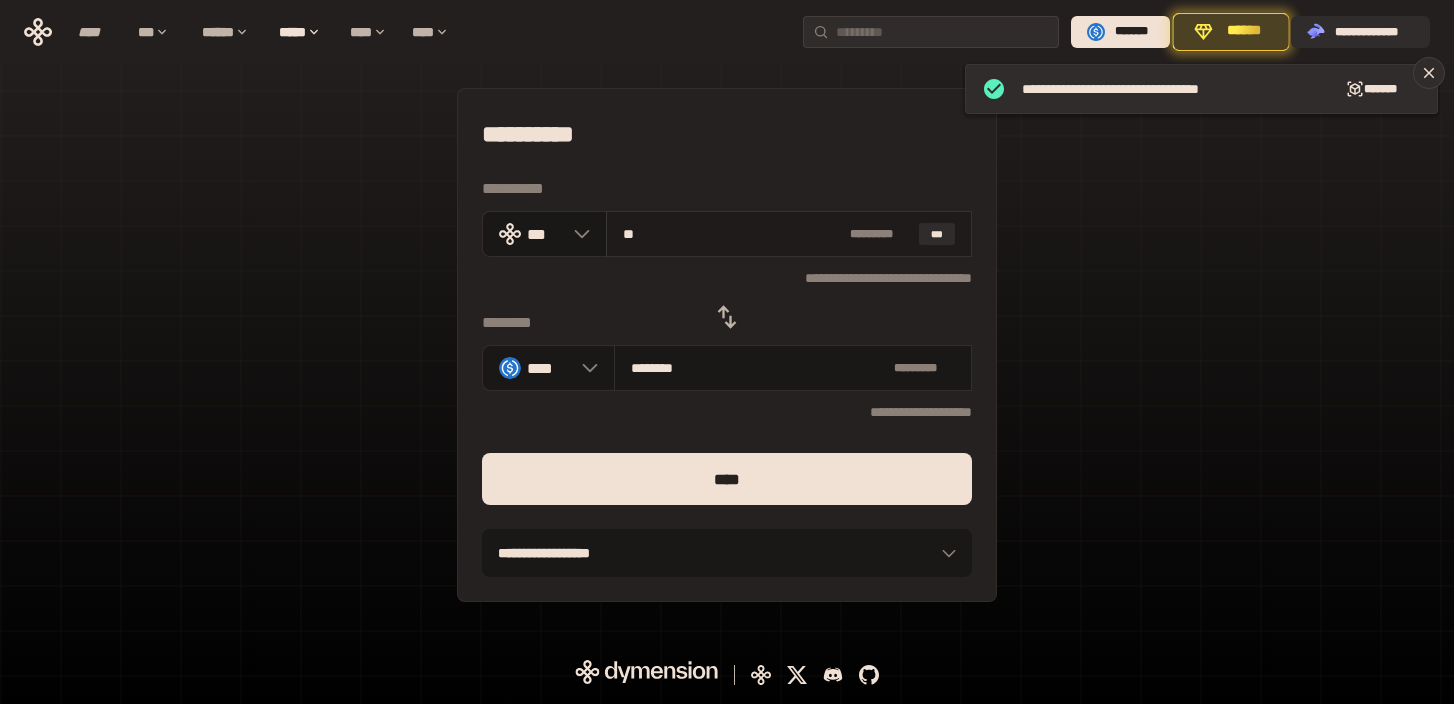 type on "********" 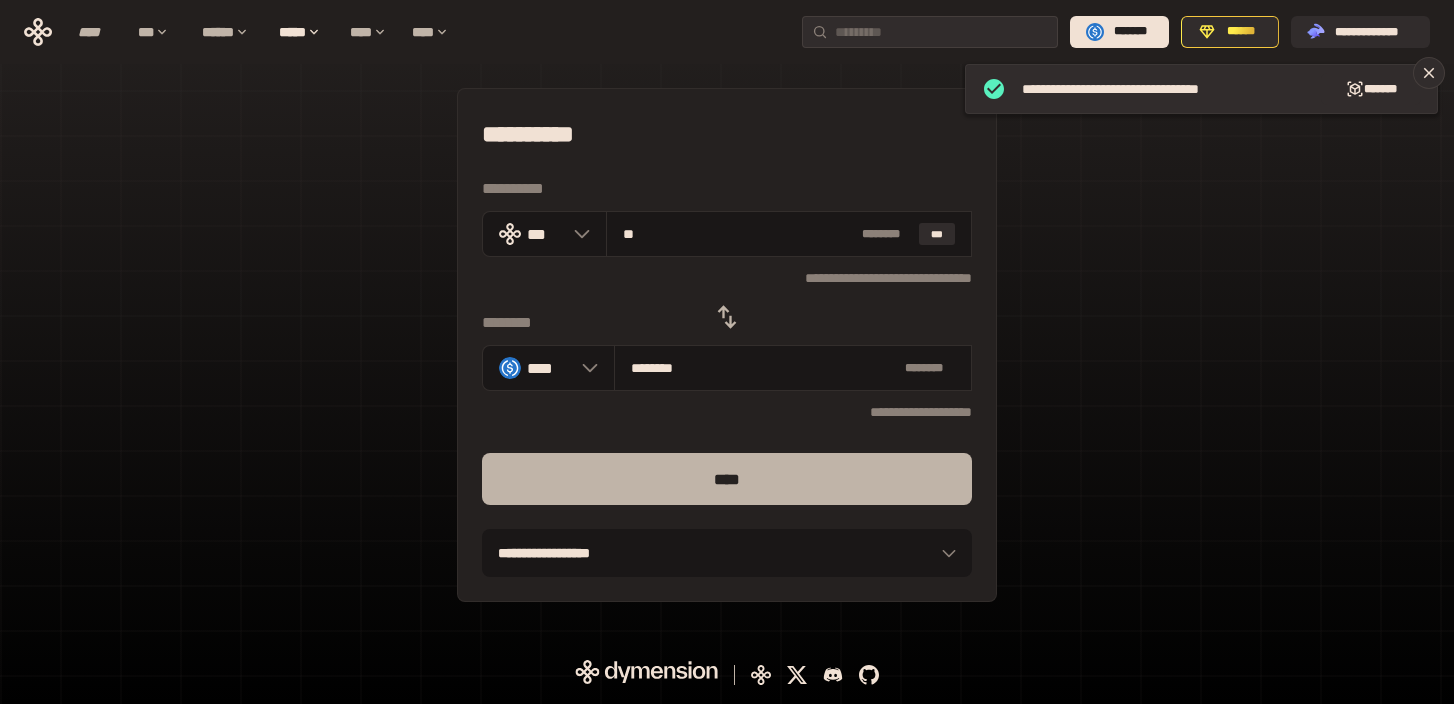 type on "**" 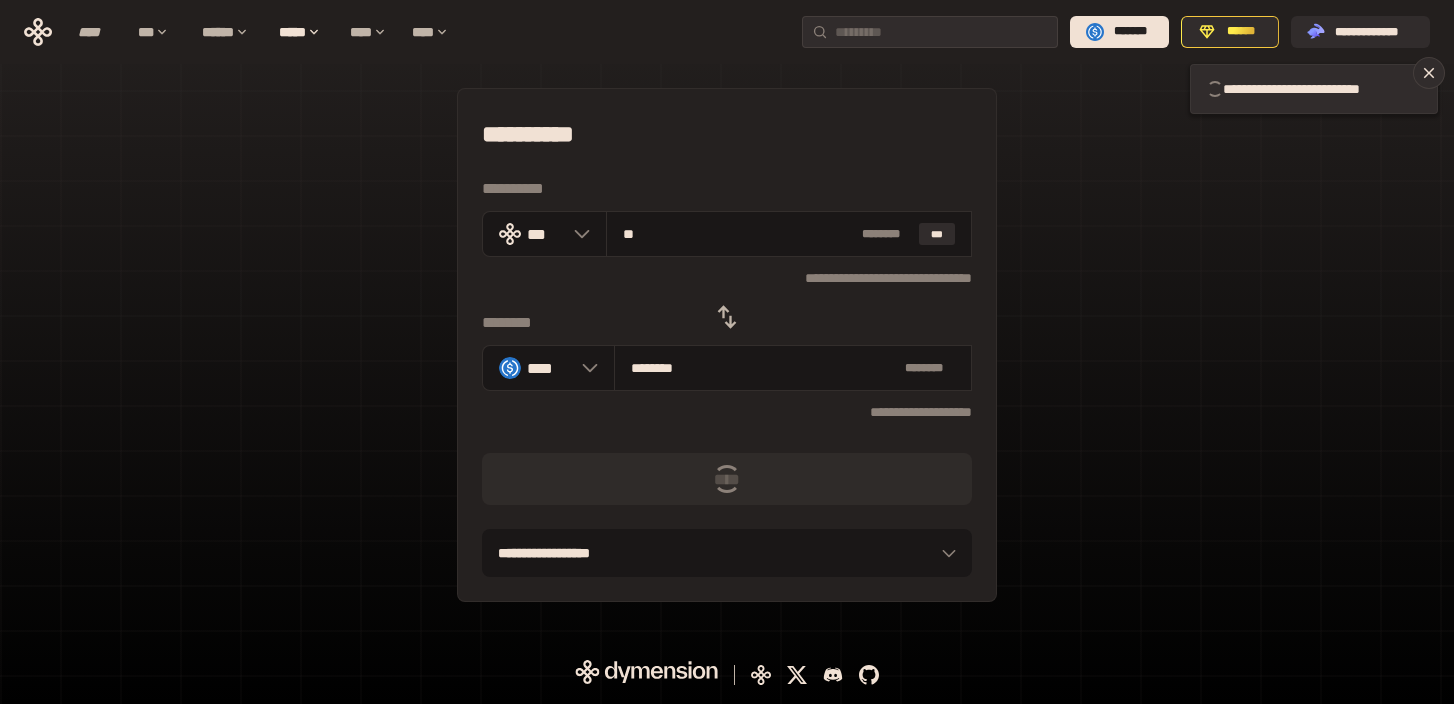 type 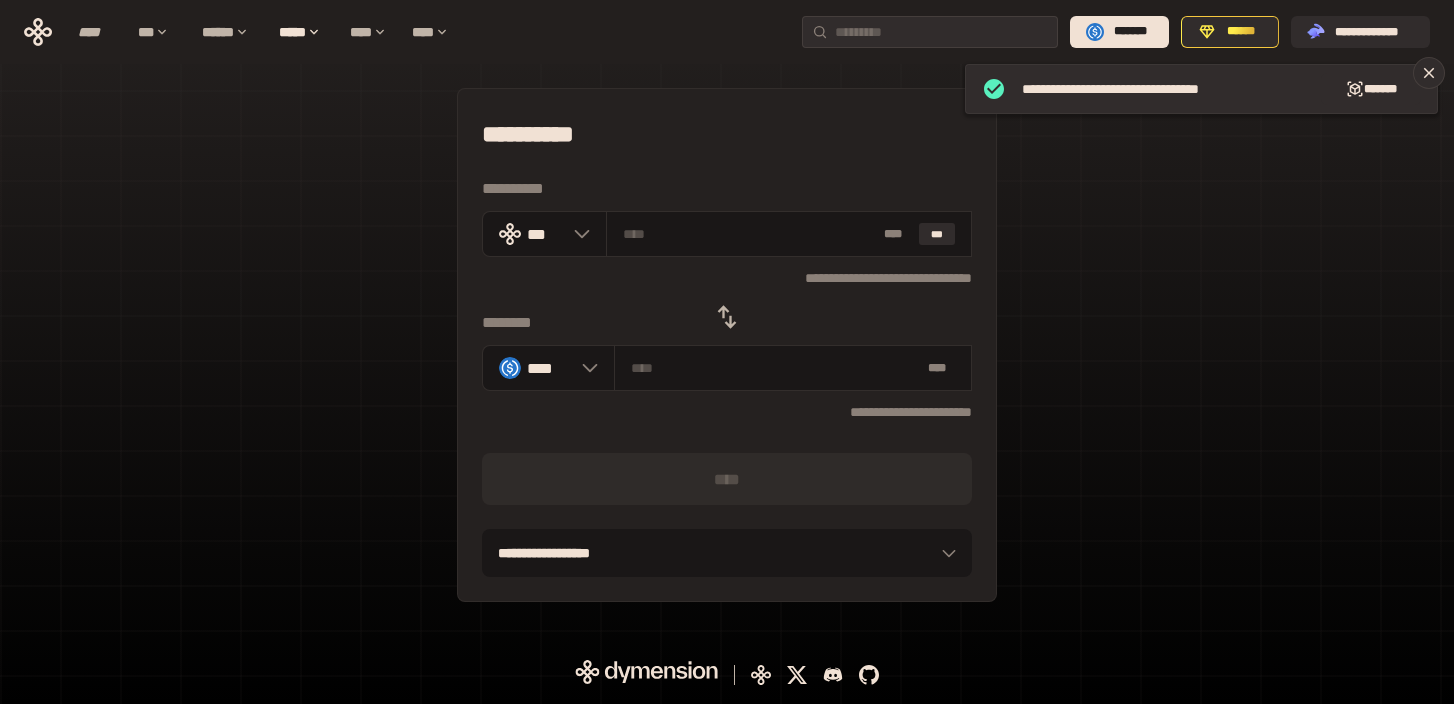 click 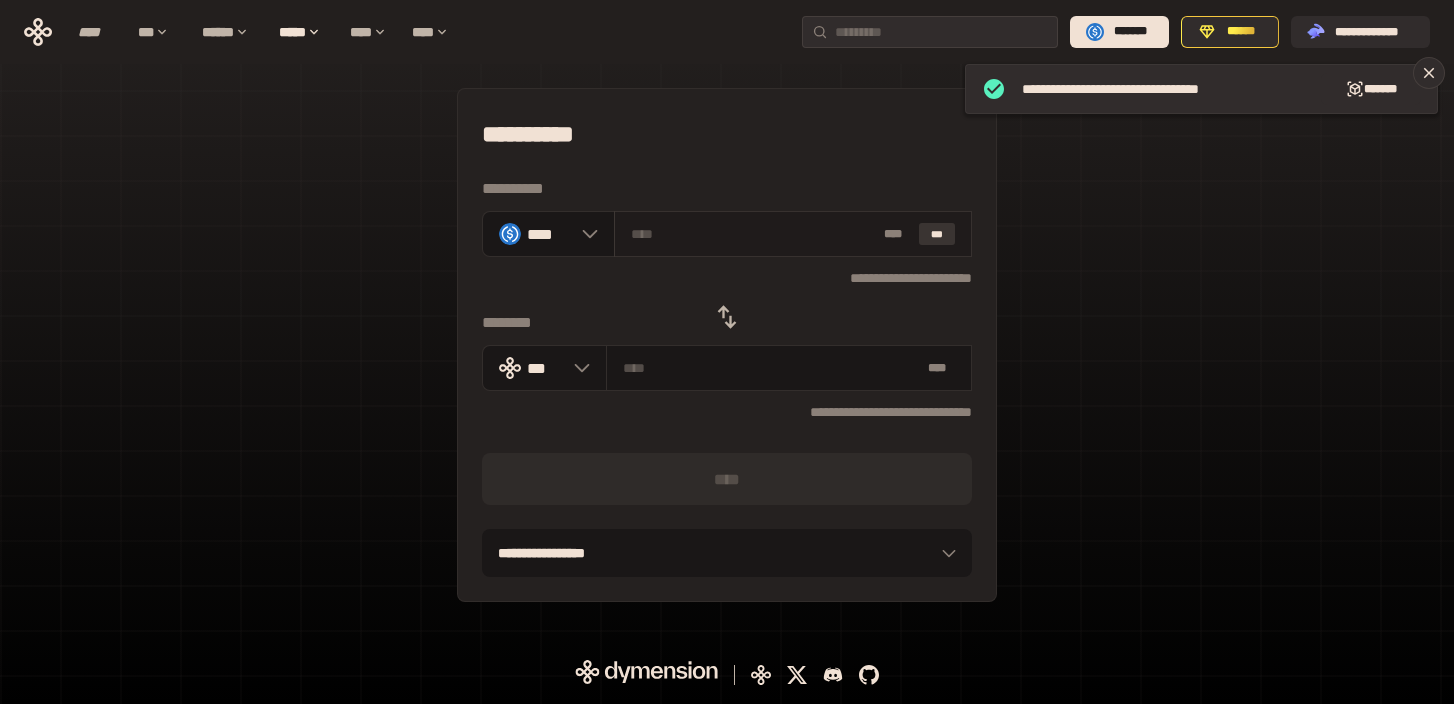 click on "***" at bounding box center (937, 234) 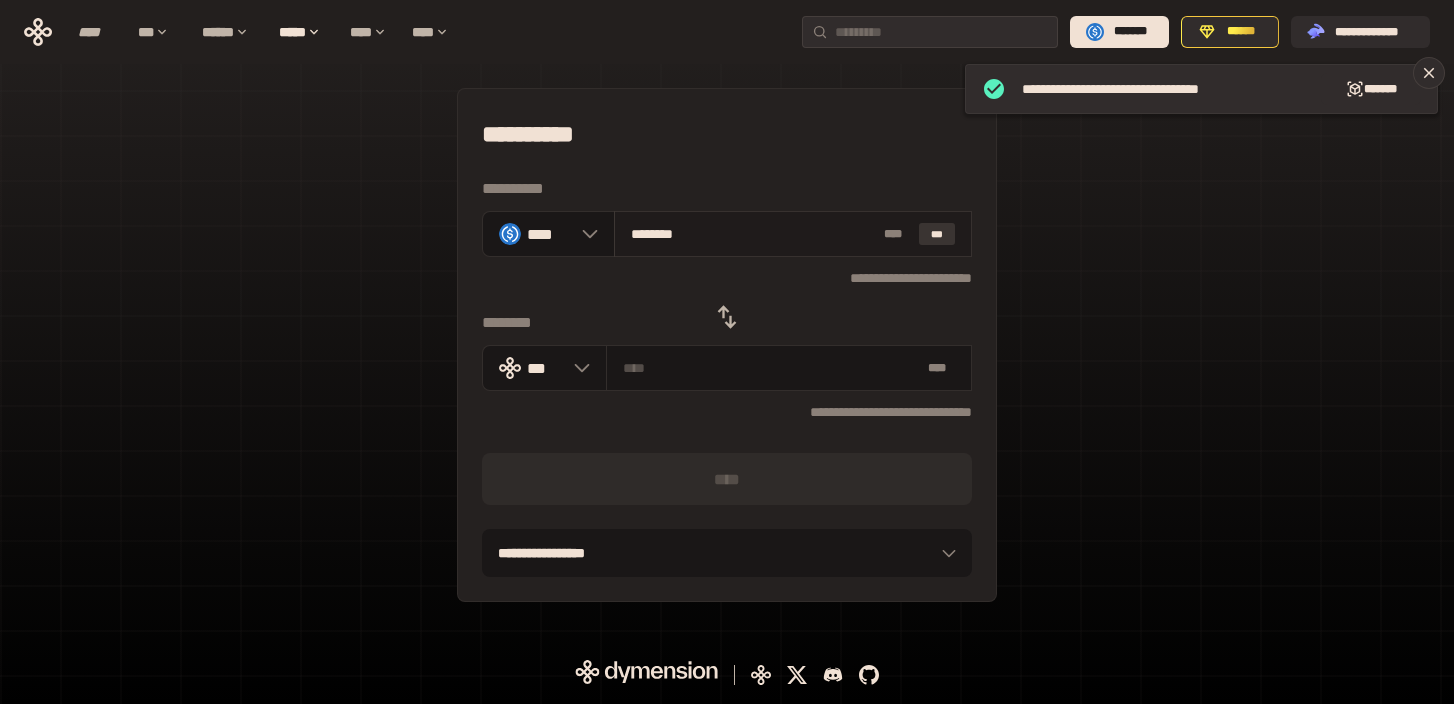 type on "**********" 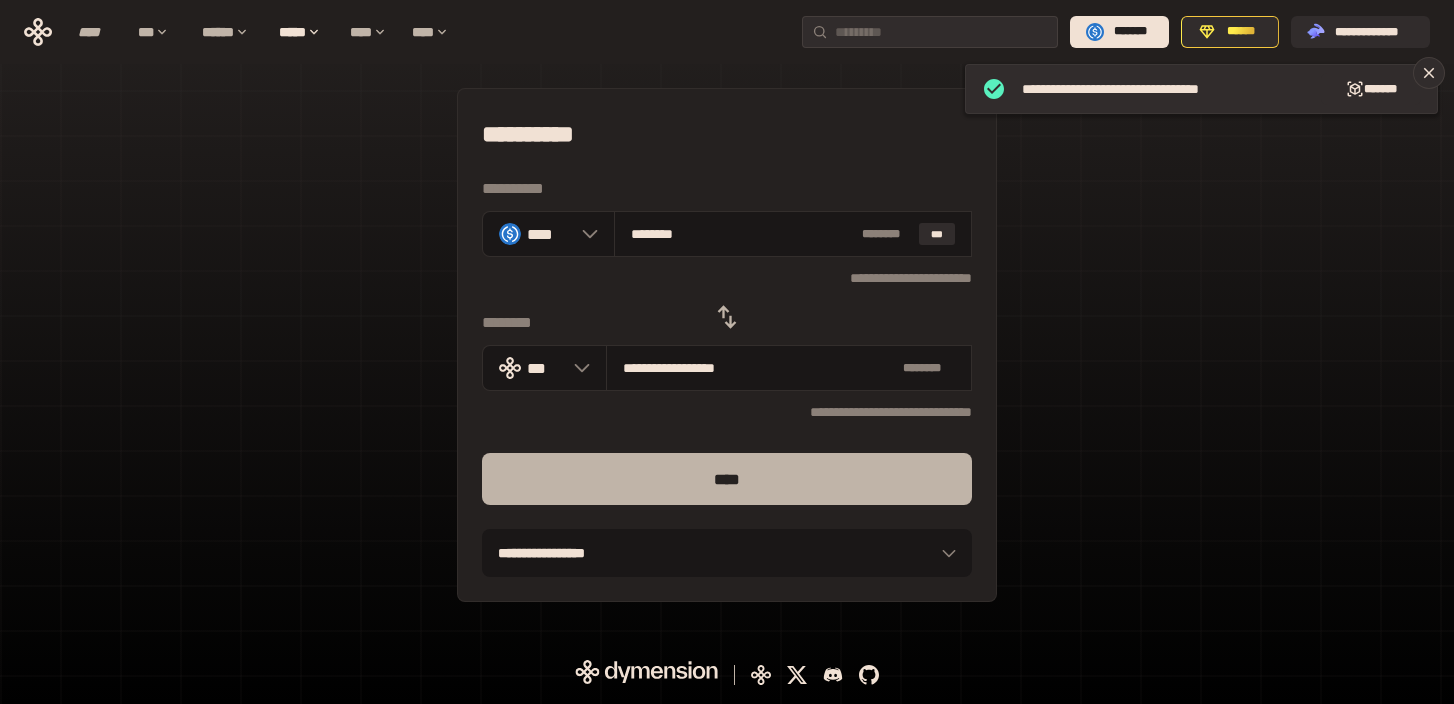 click on "****" at bounding box center [727, 479] 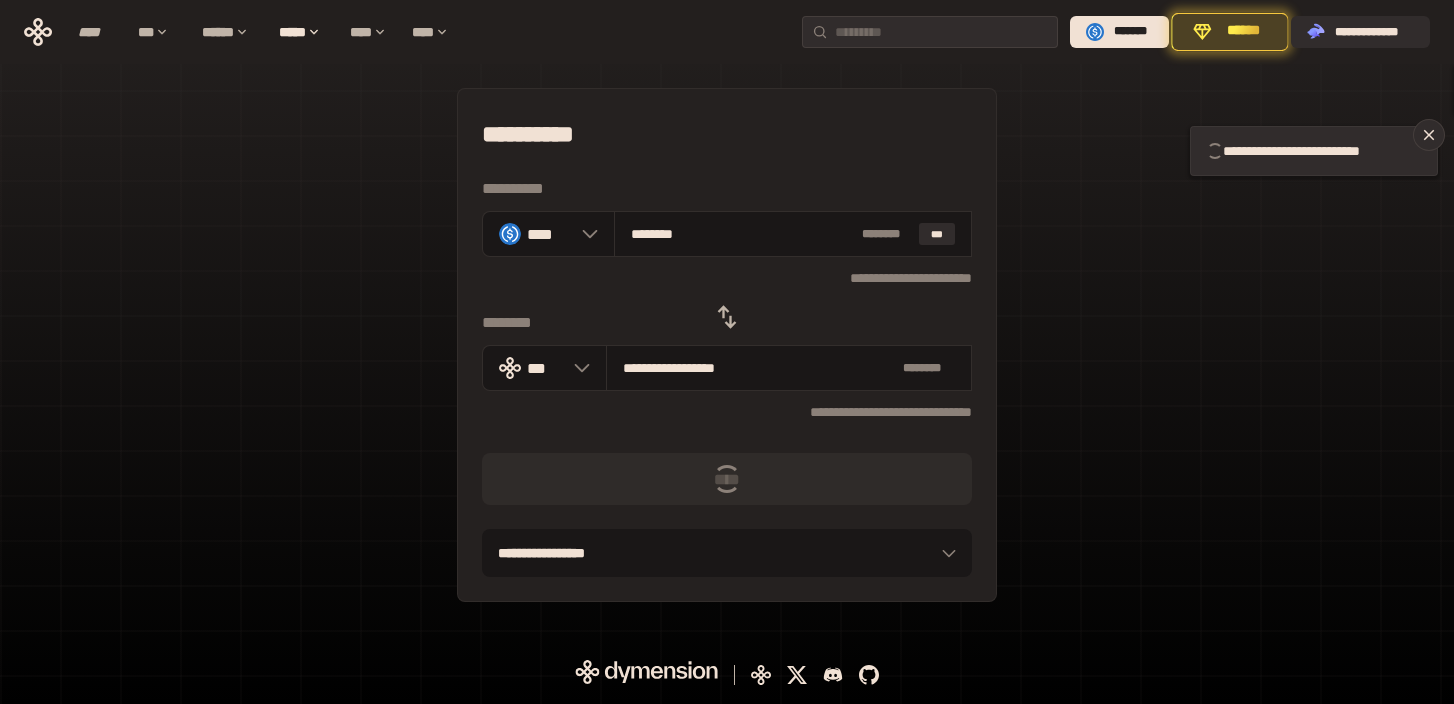 type 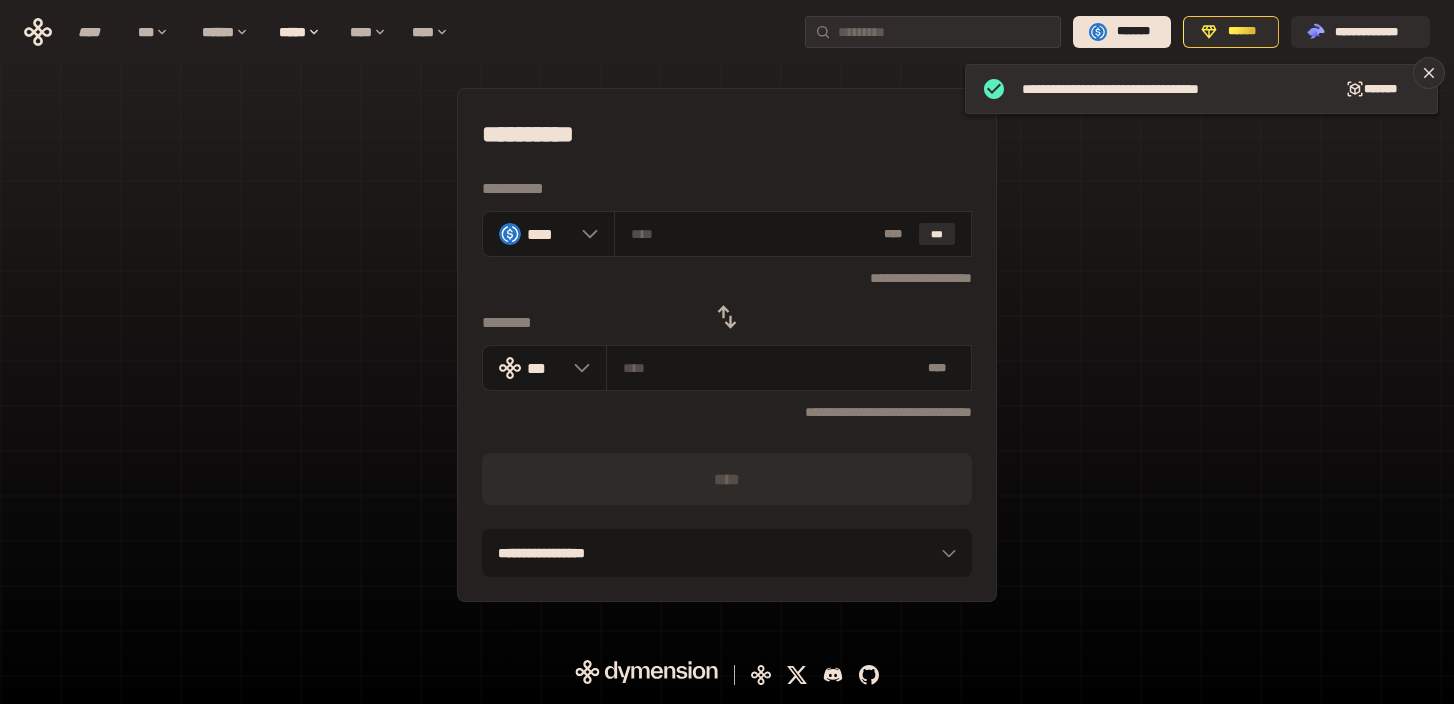 click 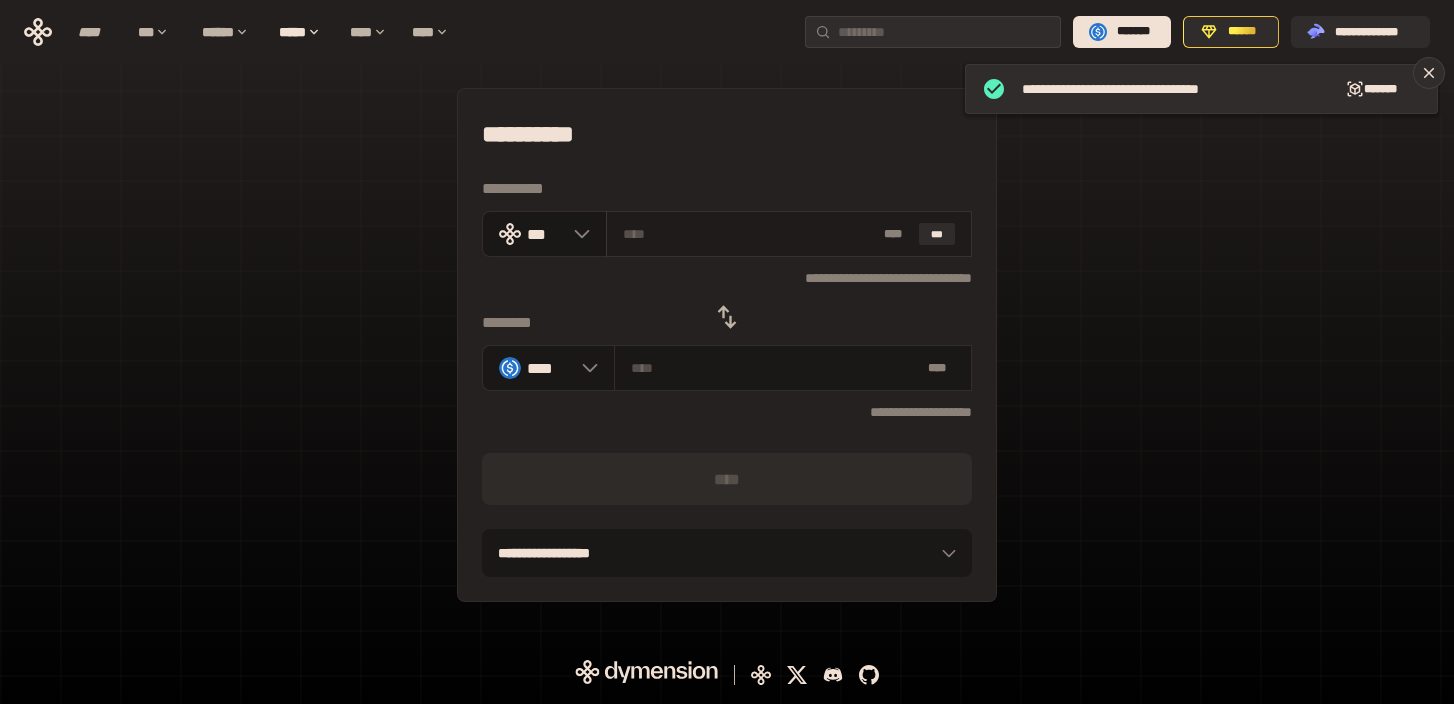 click at bounding box center (750, 234) 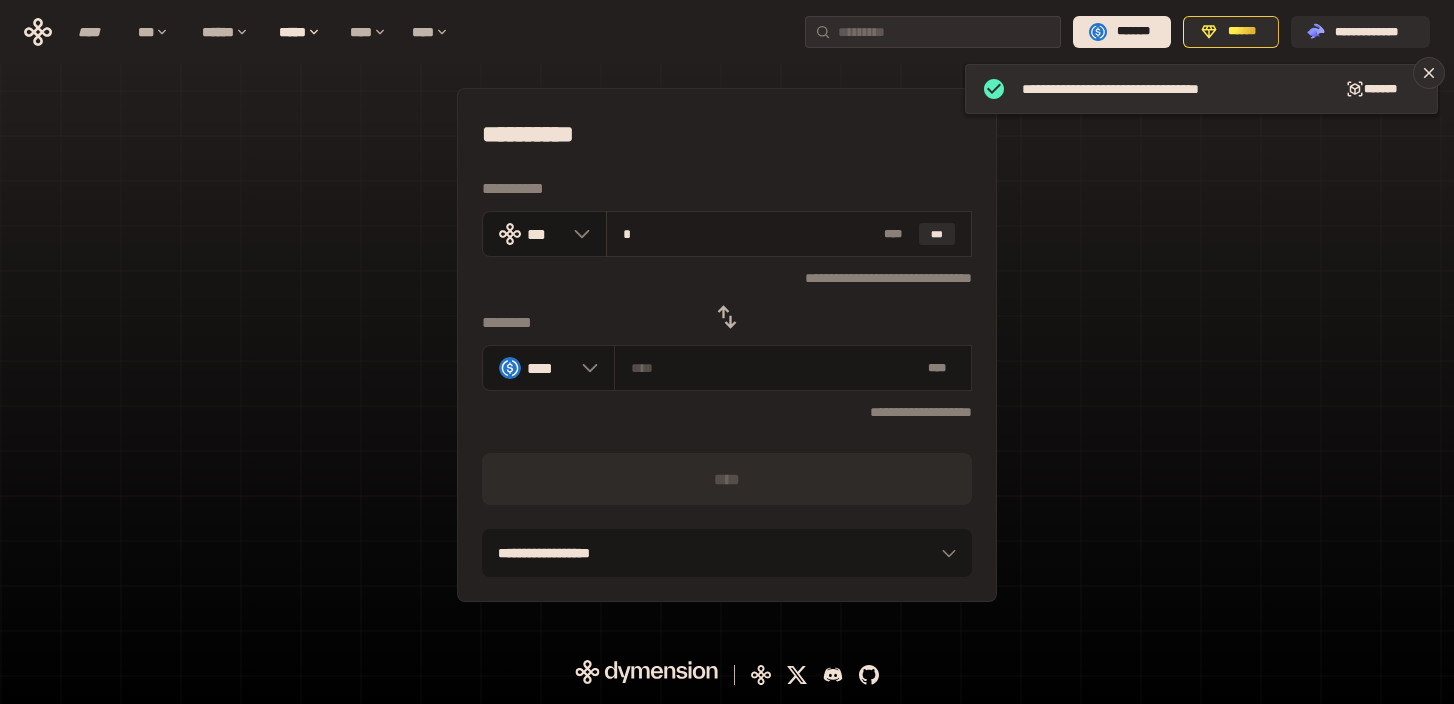 type on "********" 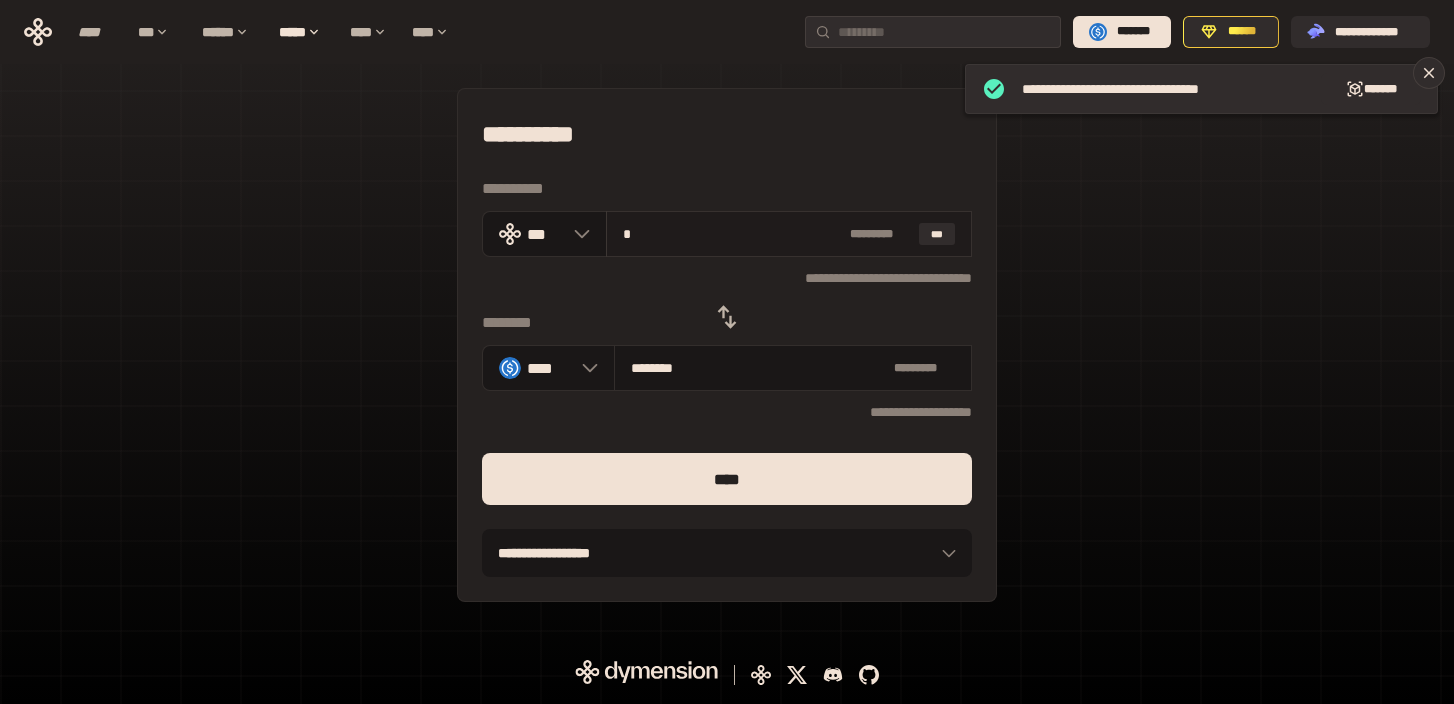 type on "**" 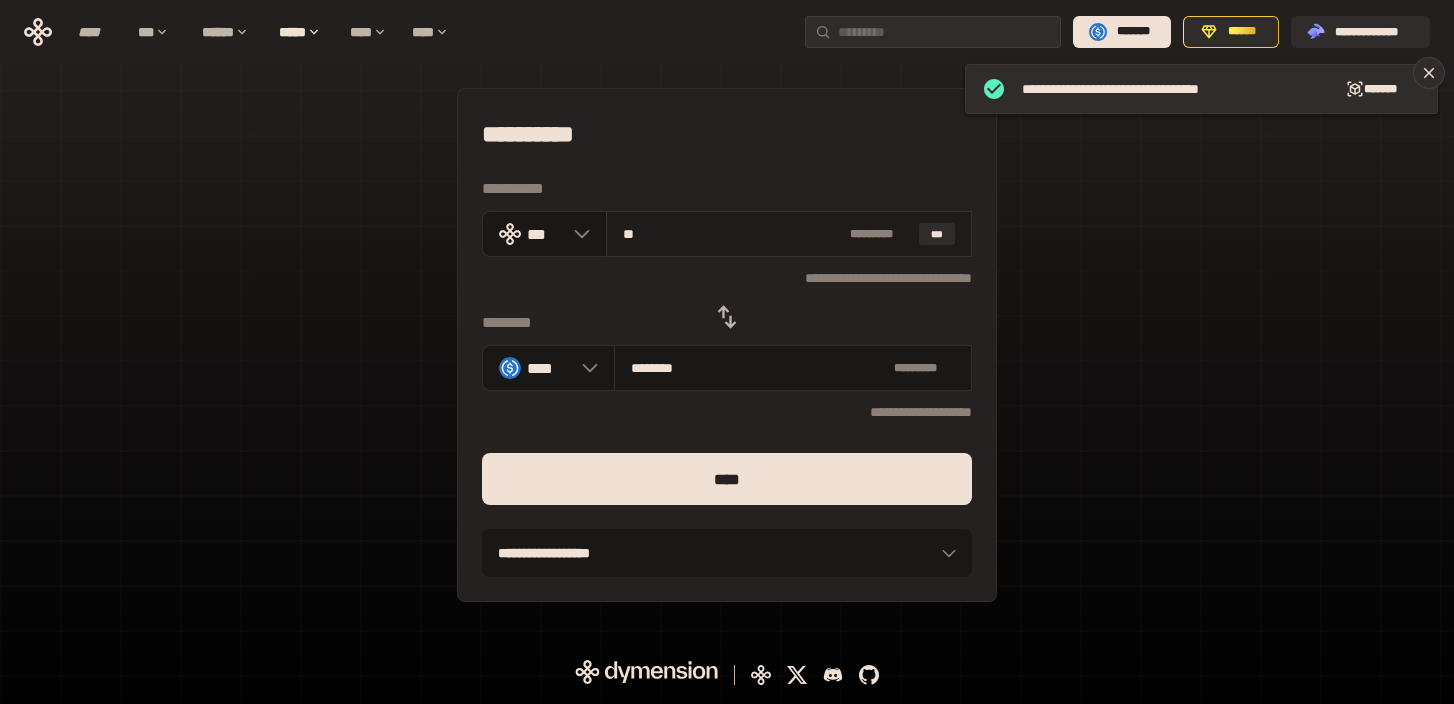 type on "********" 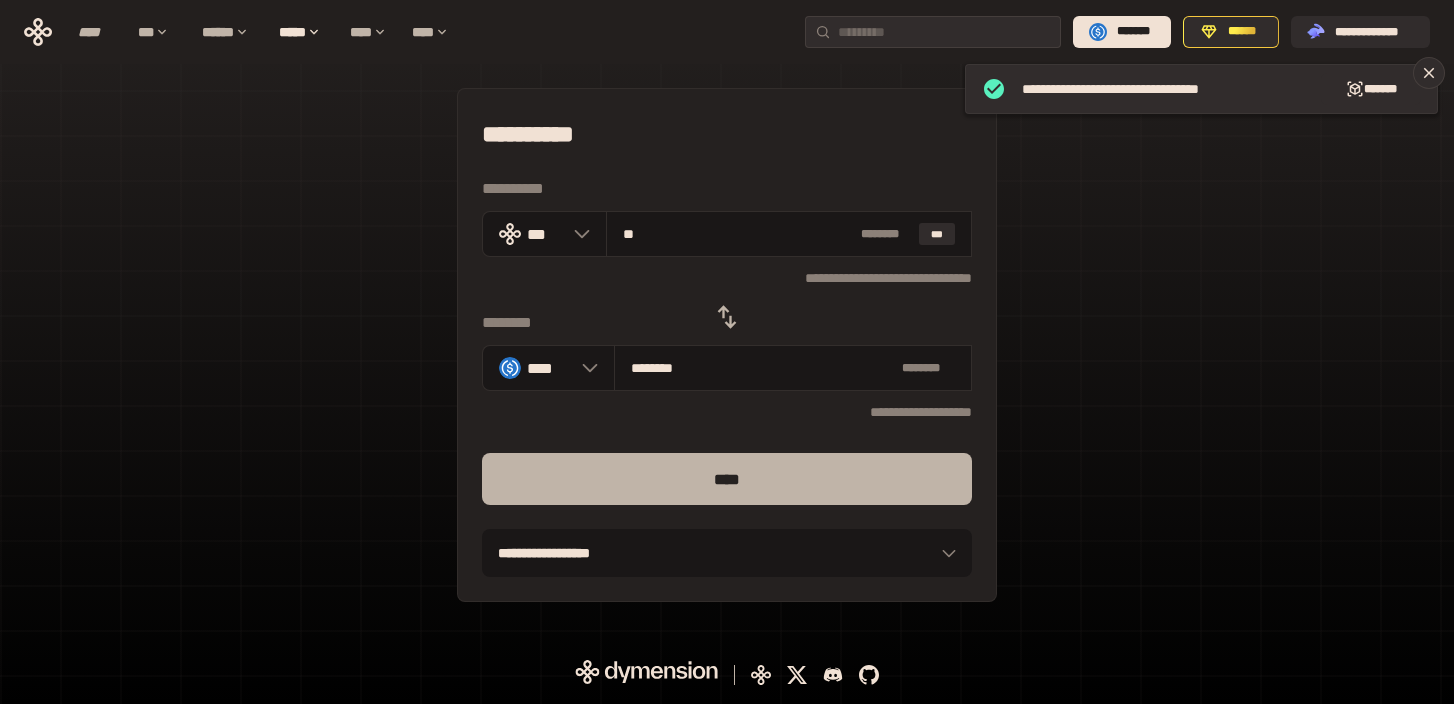 type on "**" 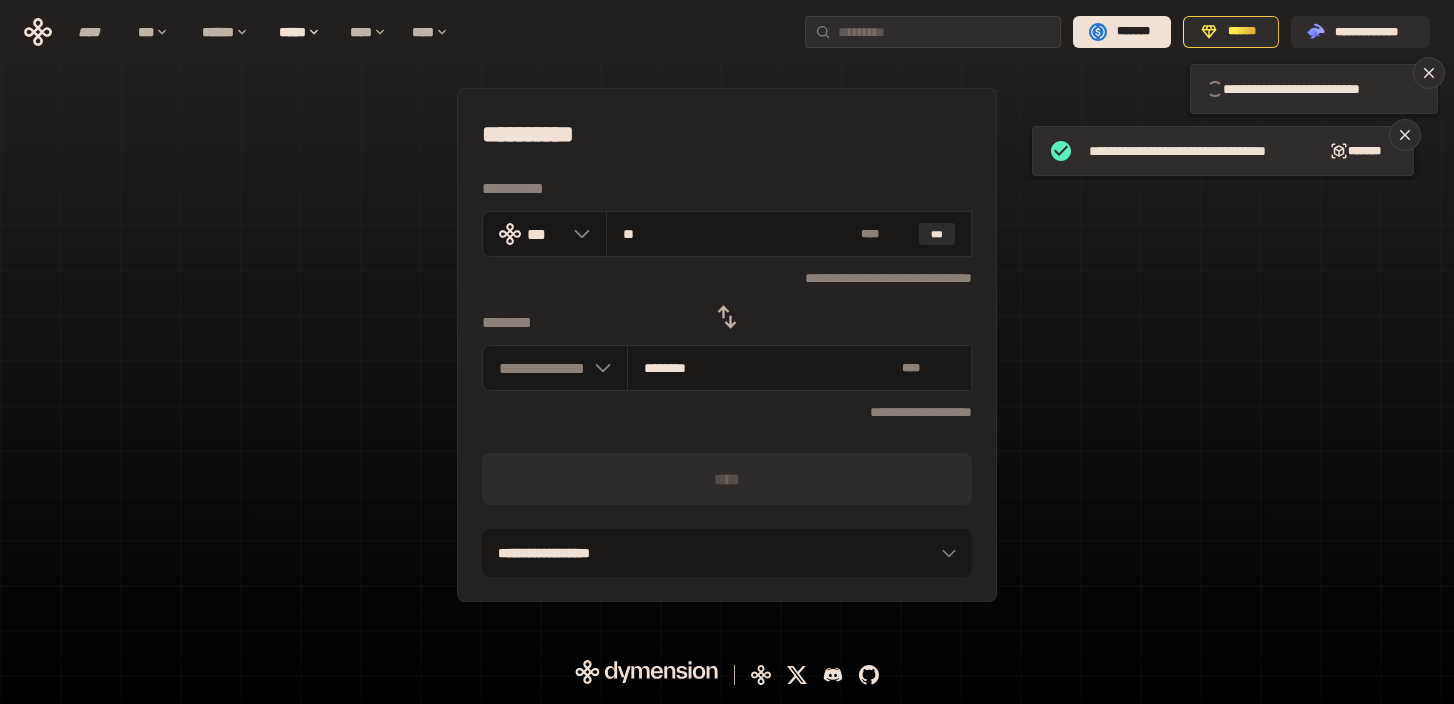 type 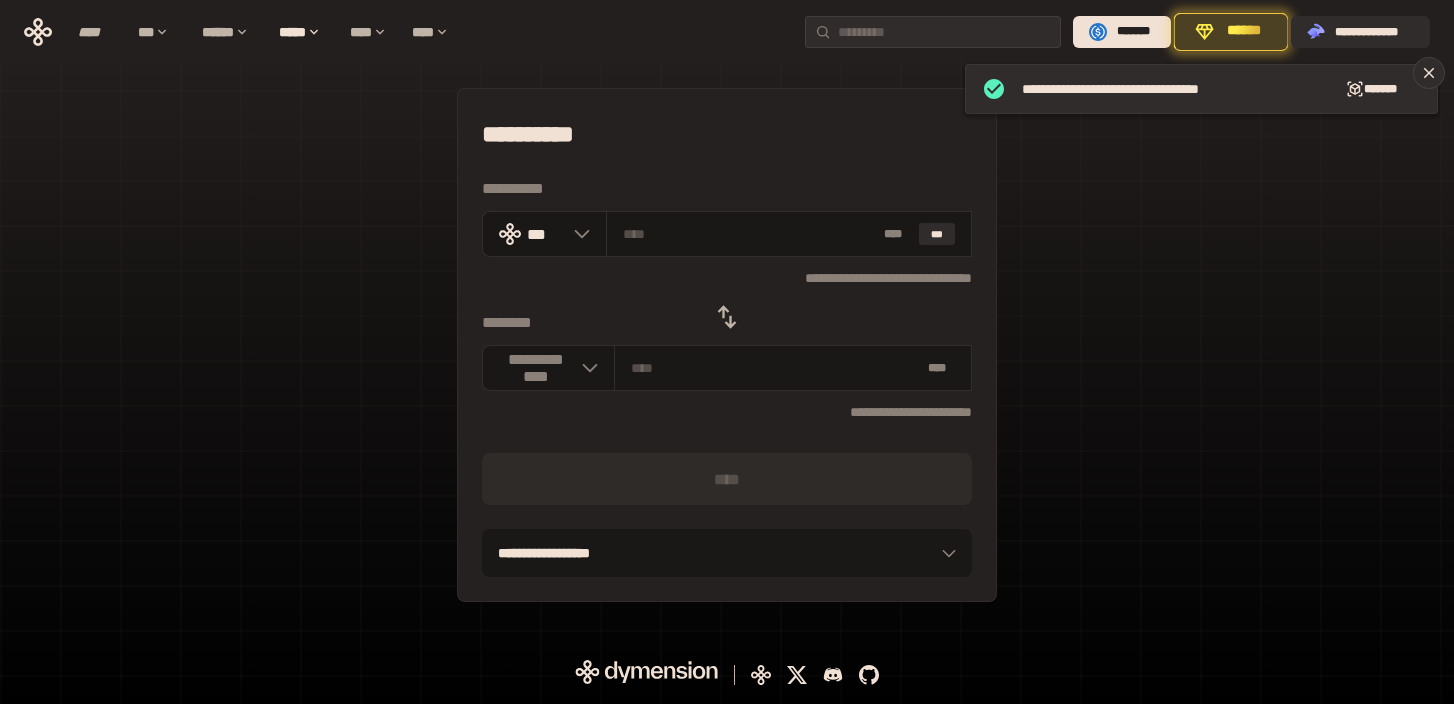click 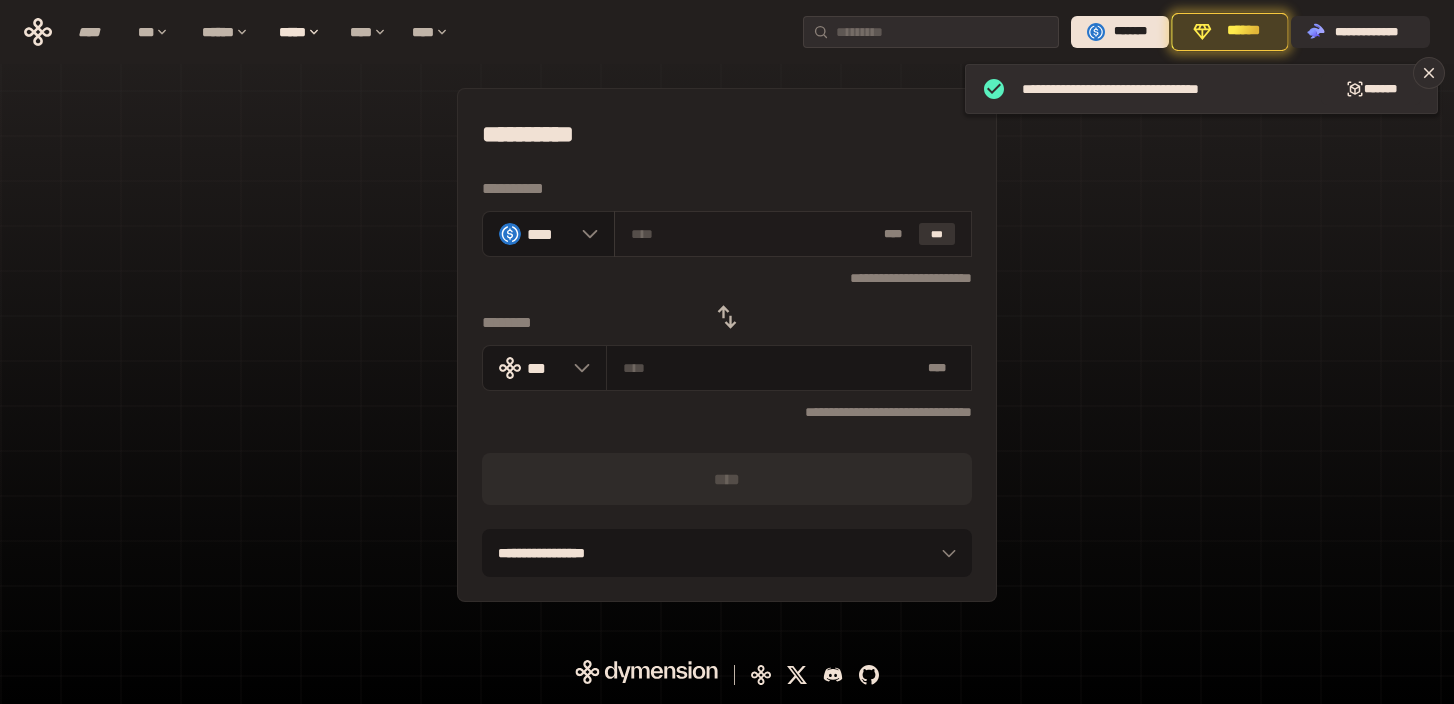 click on "***" at bounding box center (937, 234) 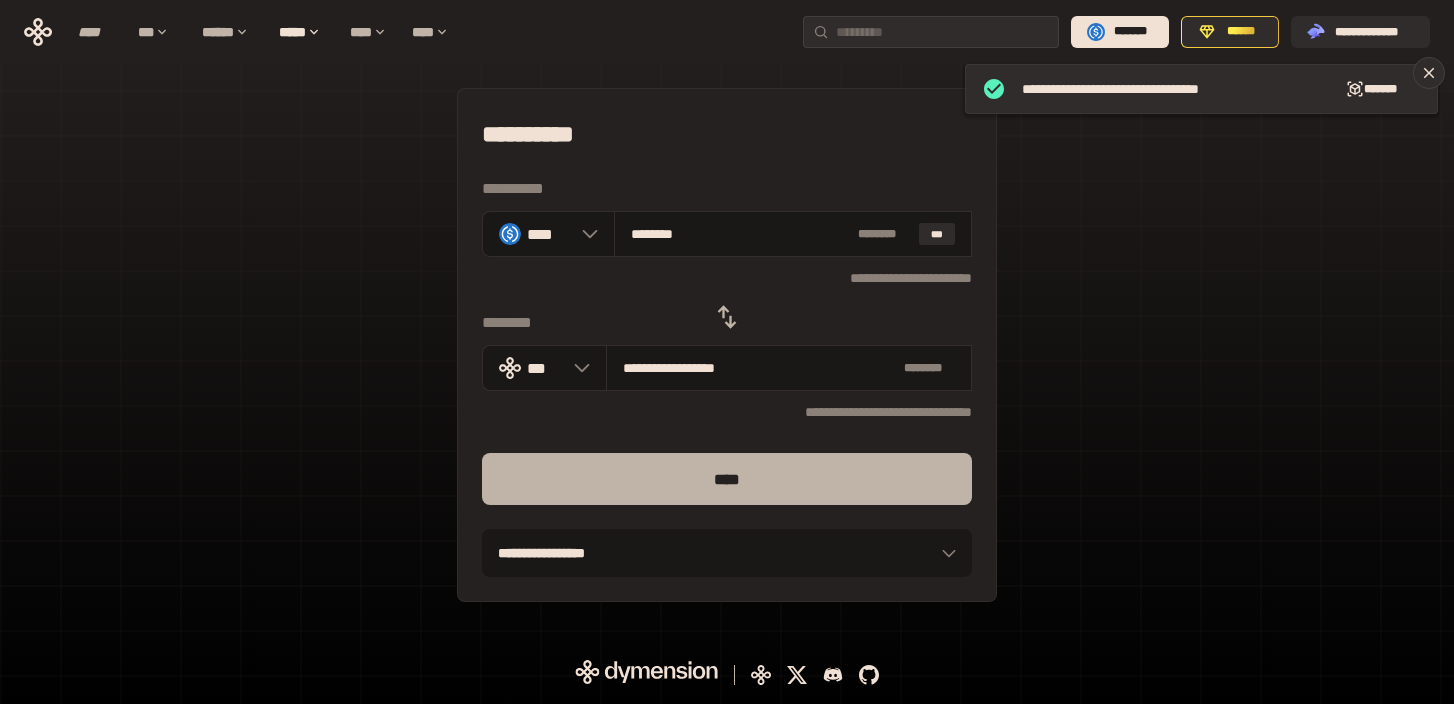 click on "****" at bounding box center (727, 479) 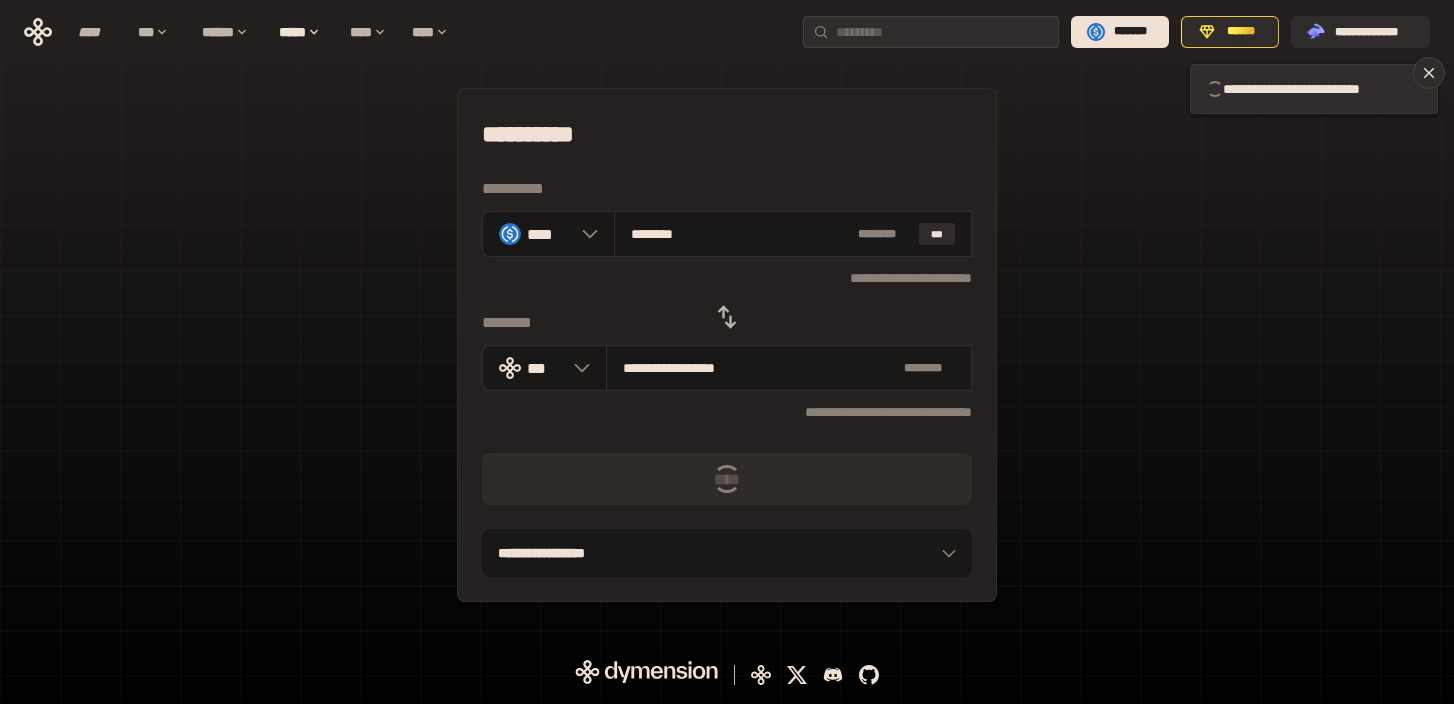 type 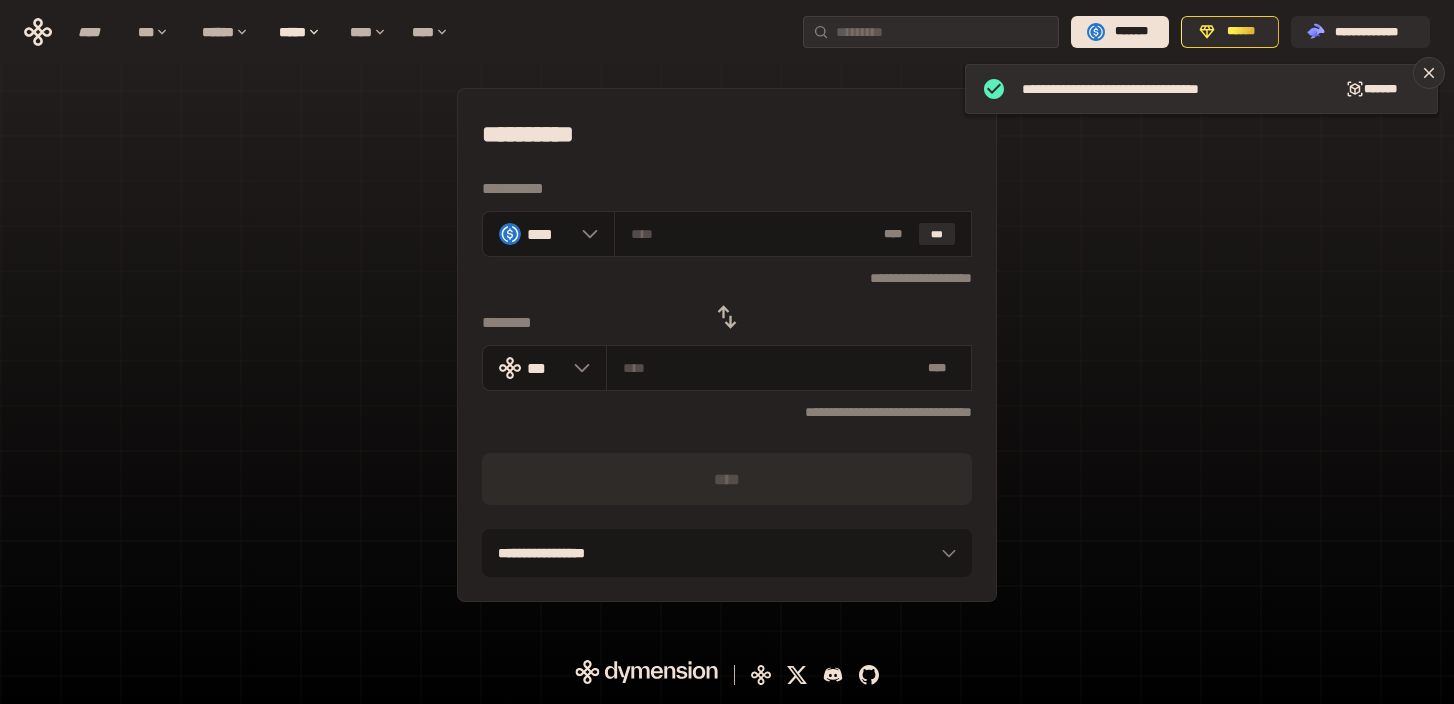 click 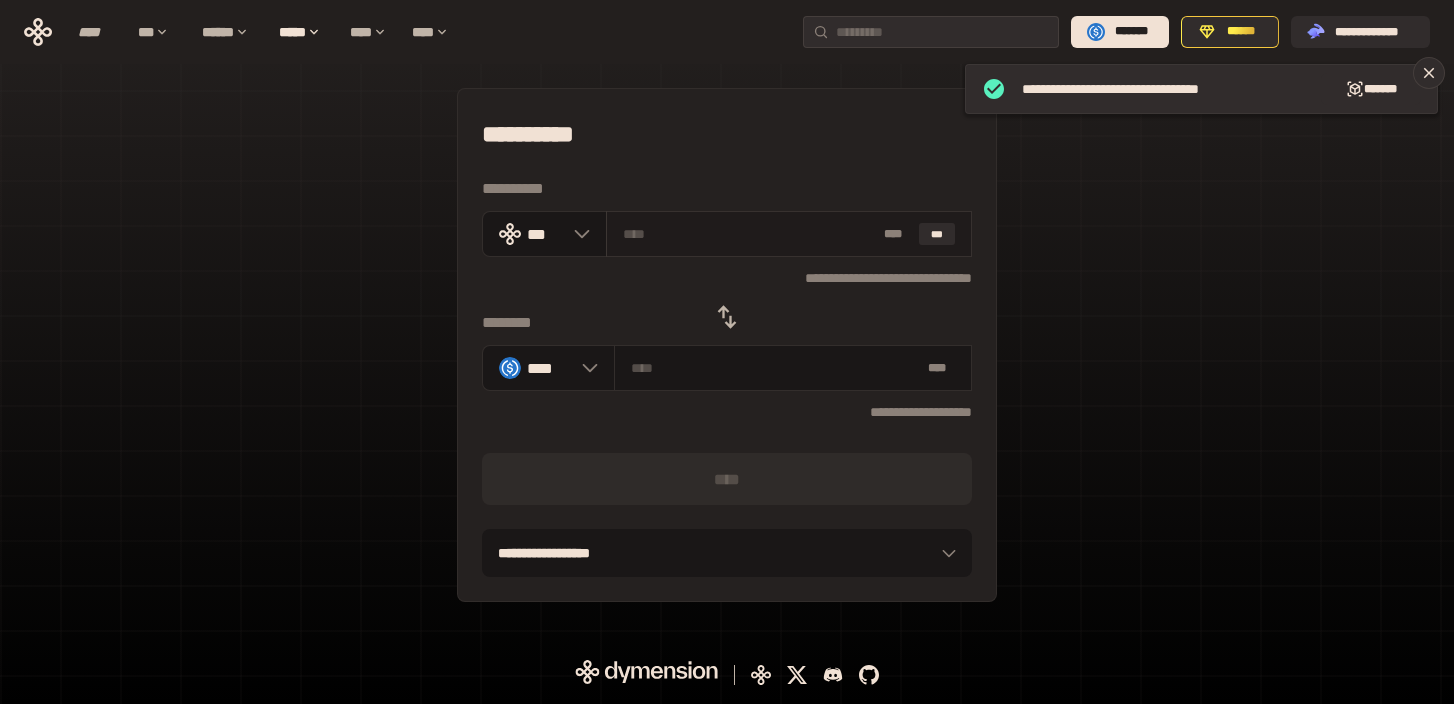 click at bounding box center [750, 234] 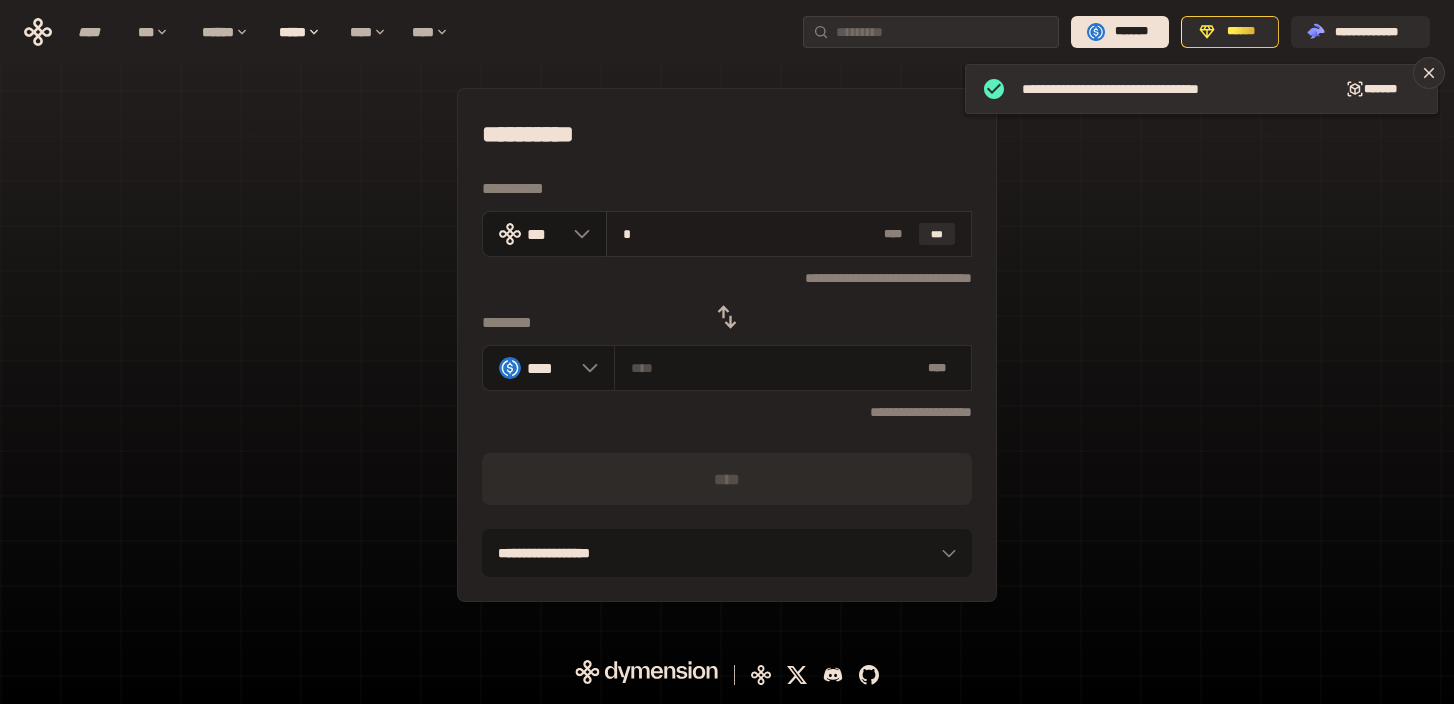 type on "********" 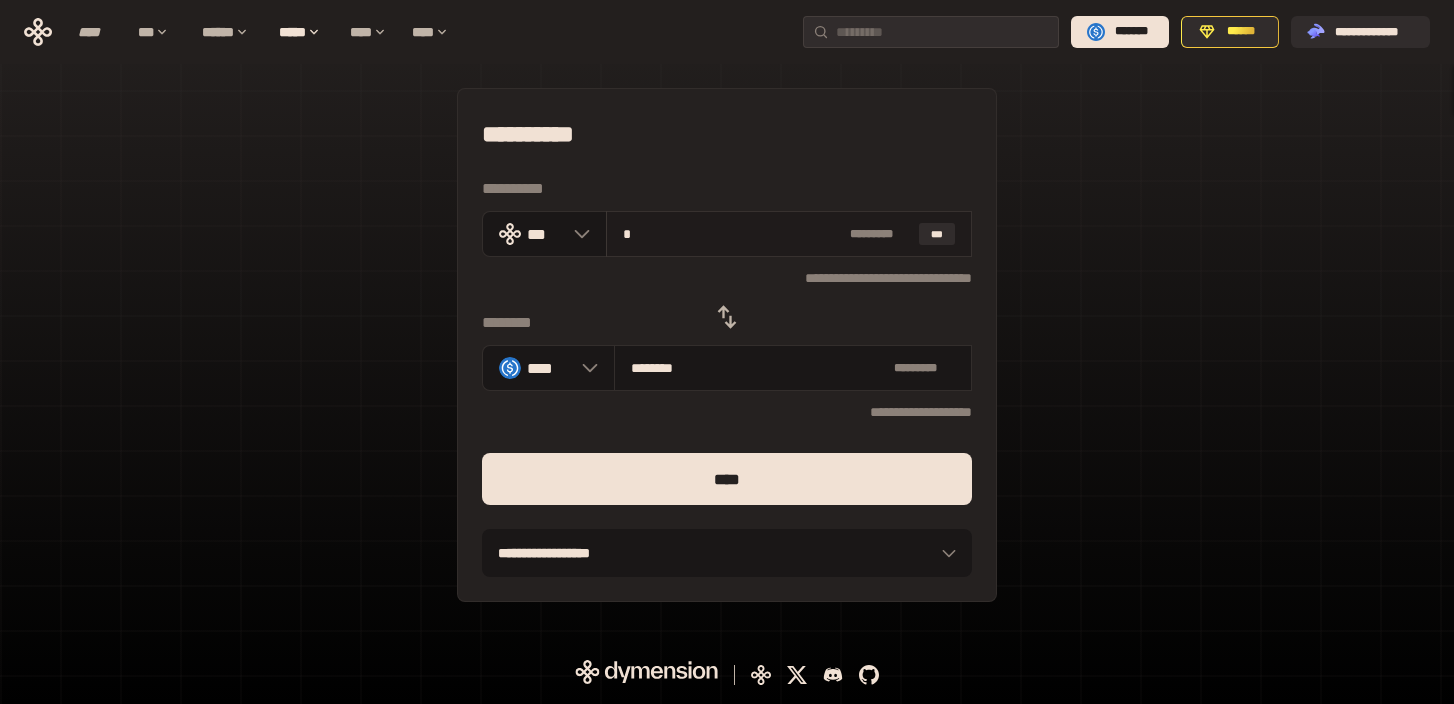 type on "**" 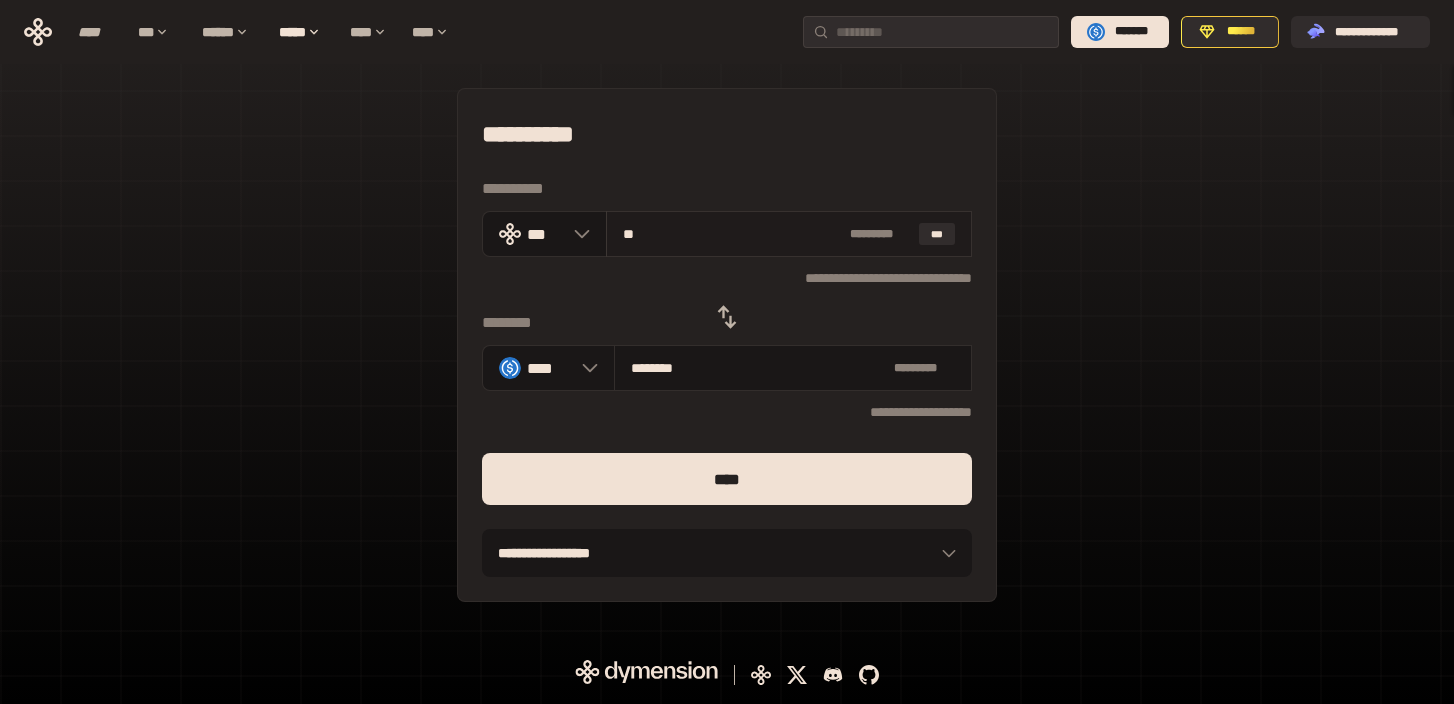 type on "********" 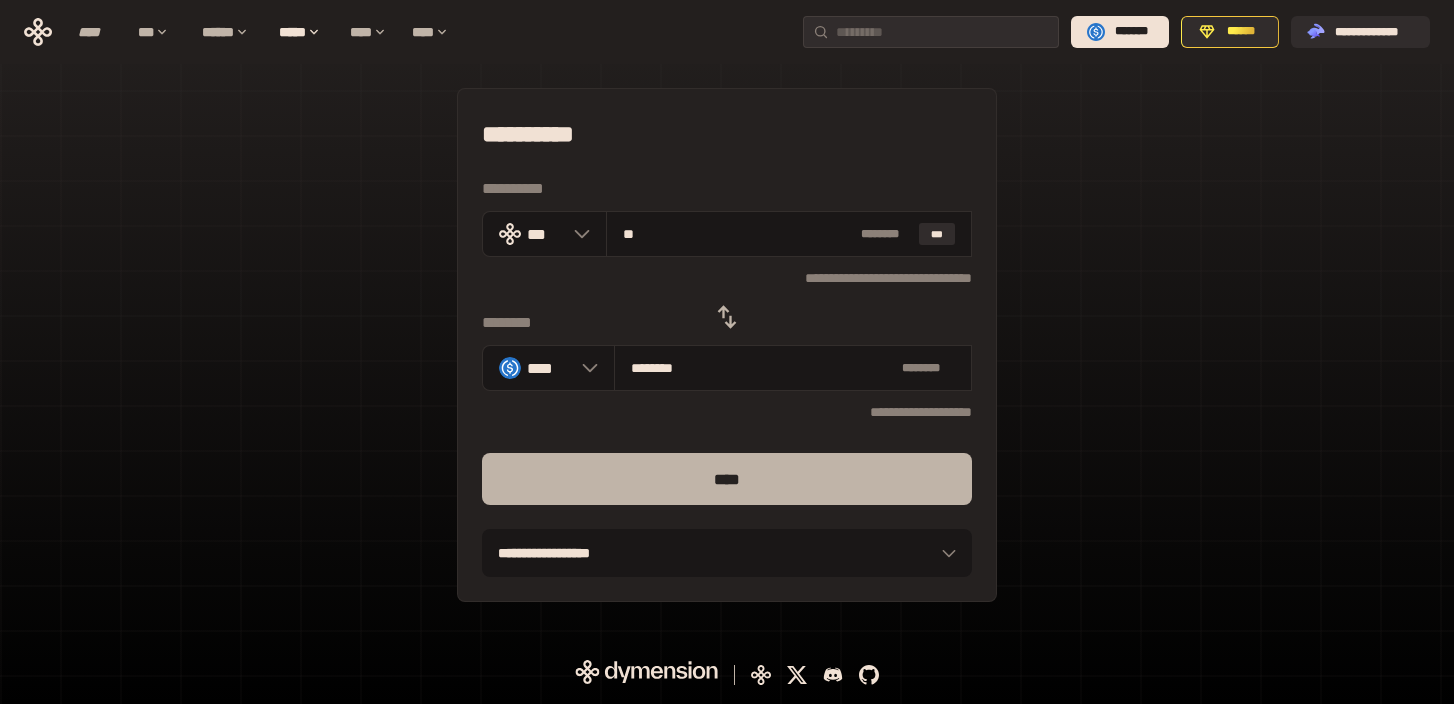 type on "**" 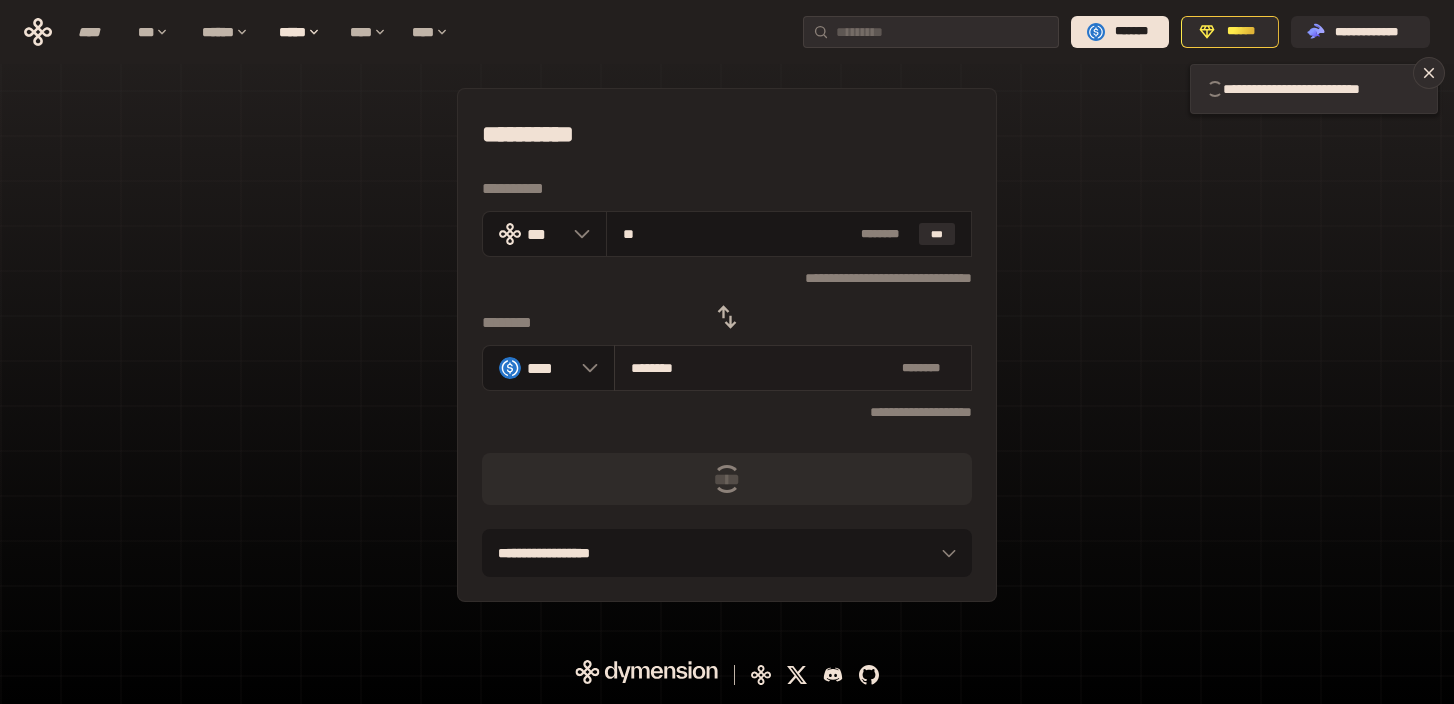 type 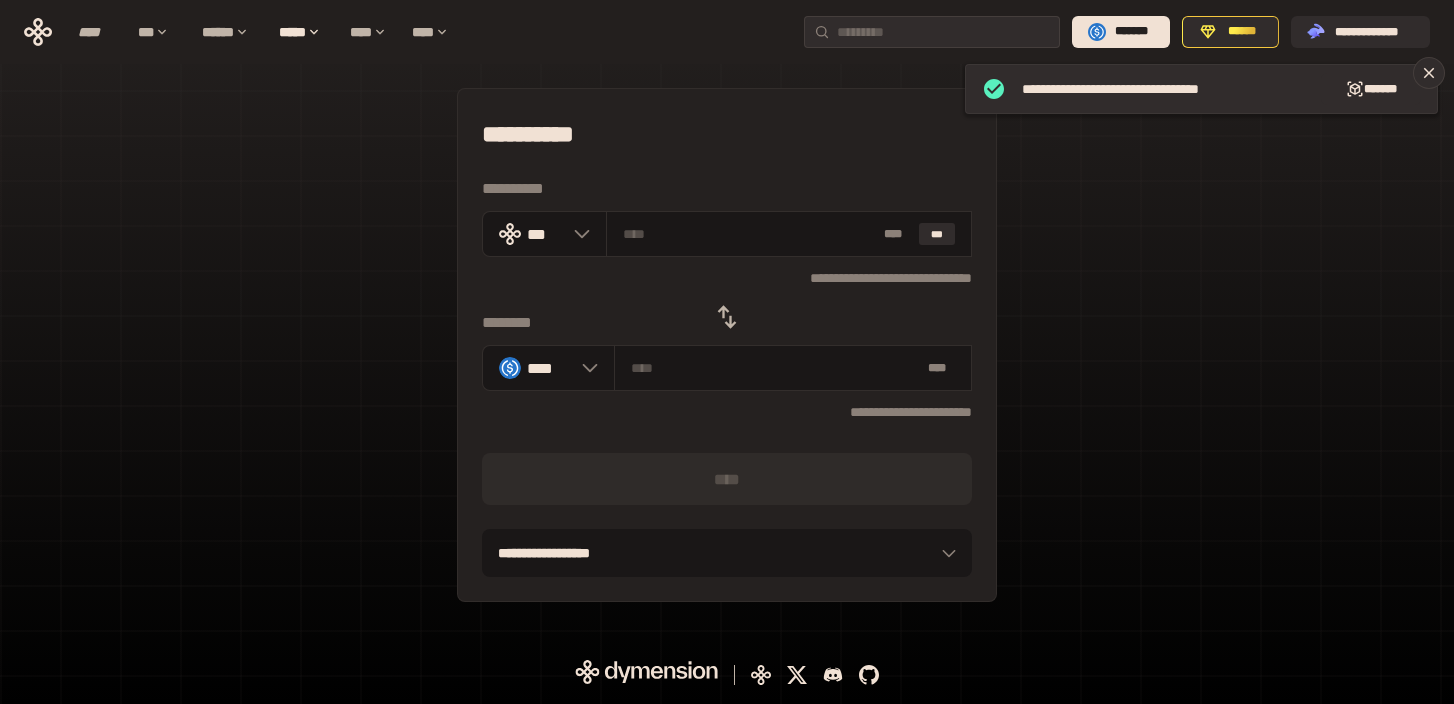 click 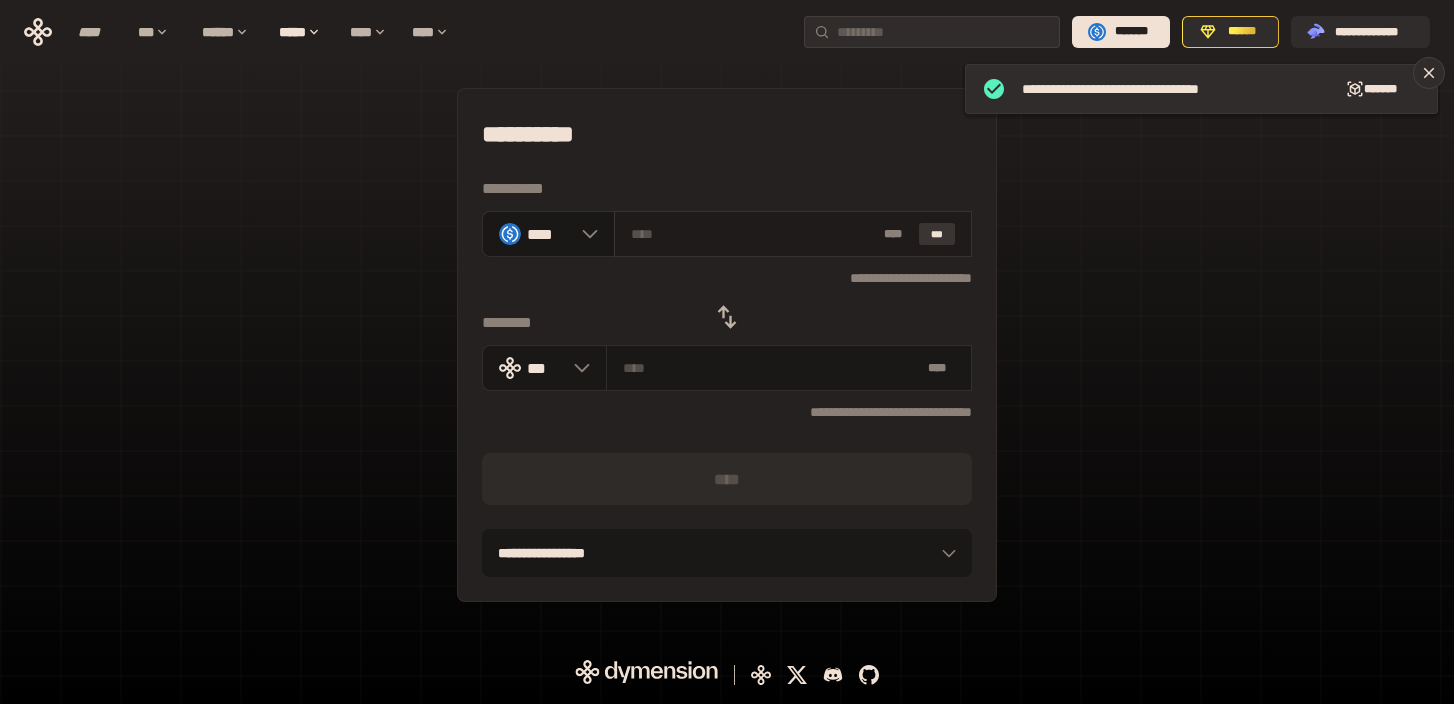 click on "***" at bounding box center [937, 234] 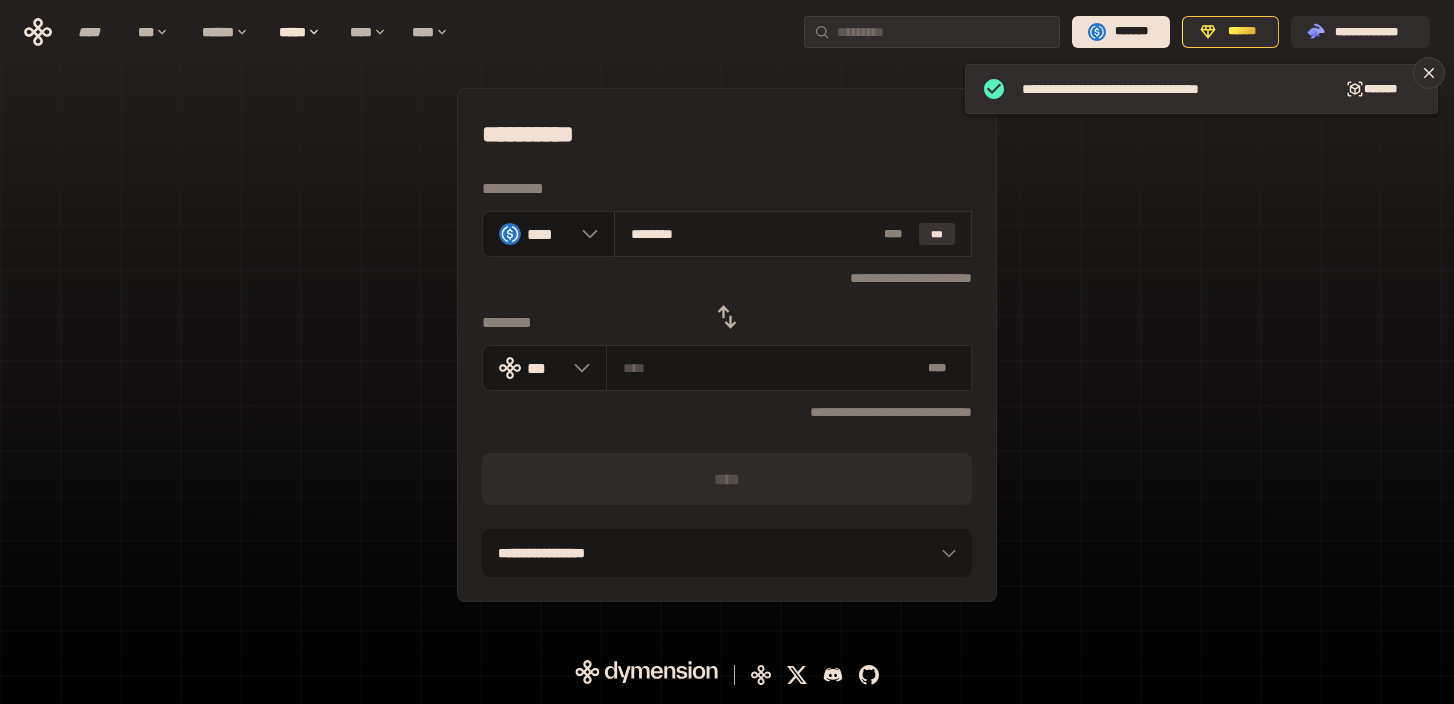 type on "**********" 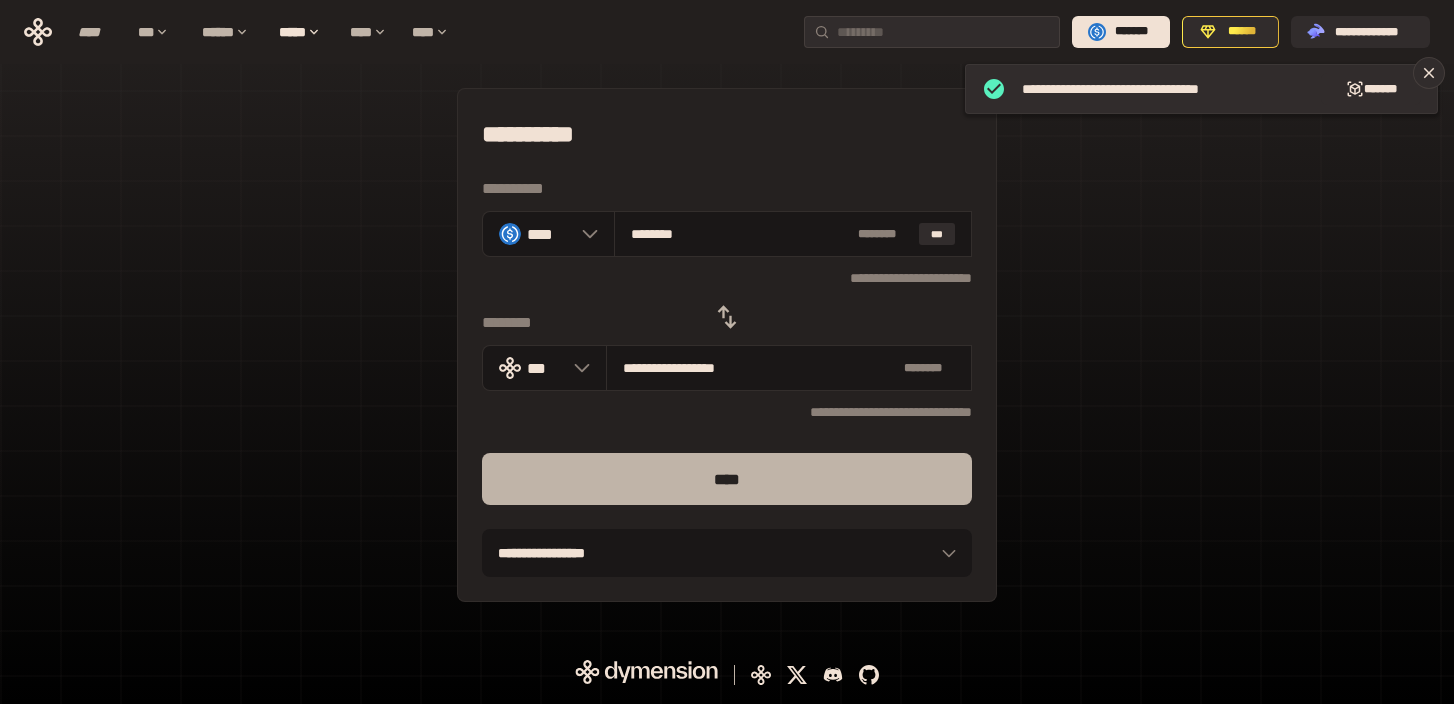 click on "****" at bounding box center (727, 479) 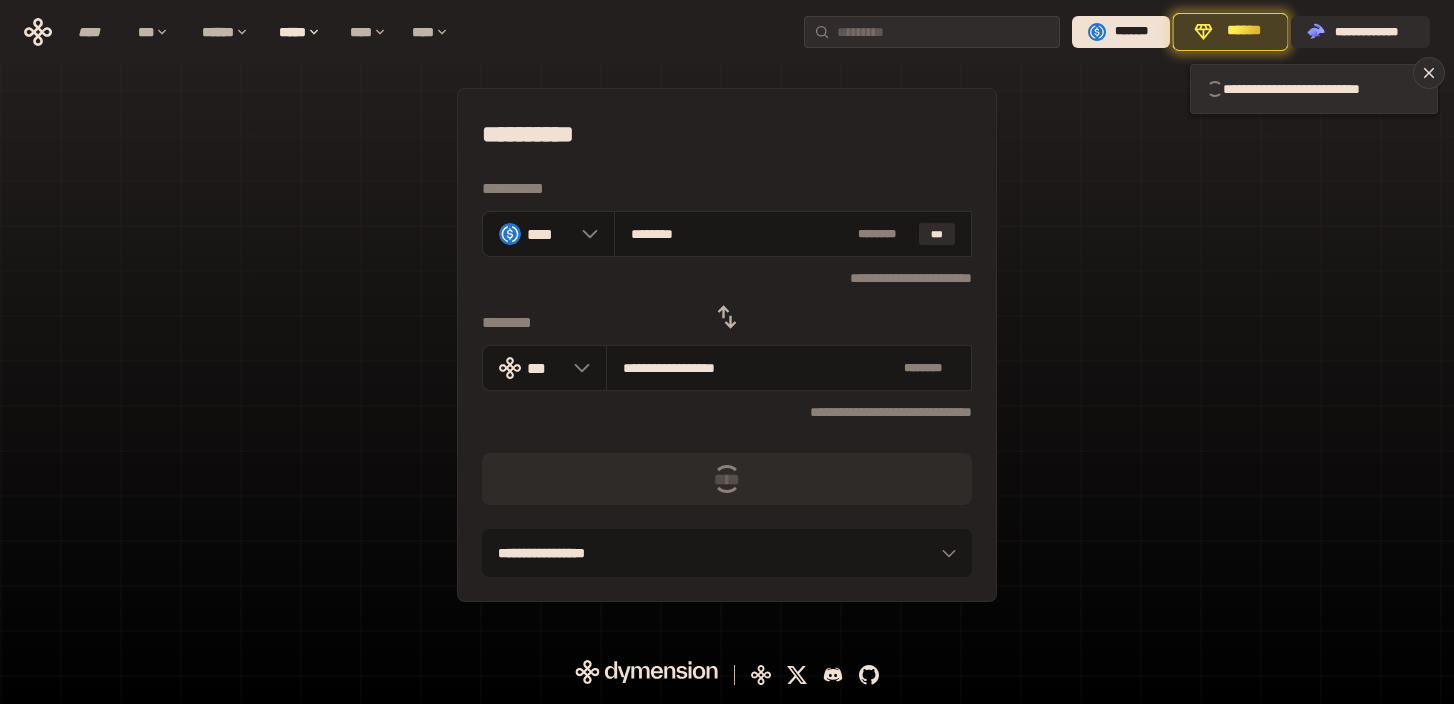 type 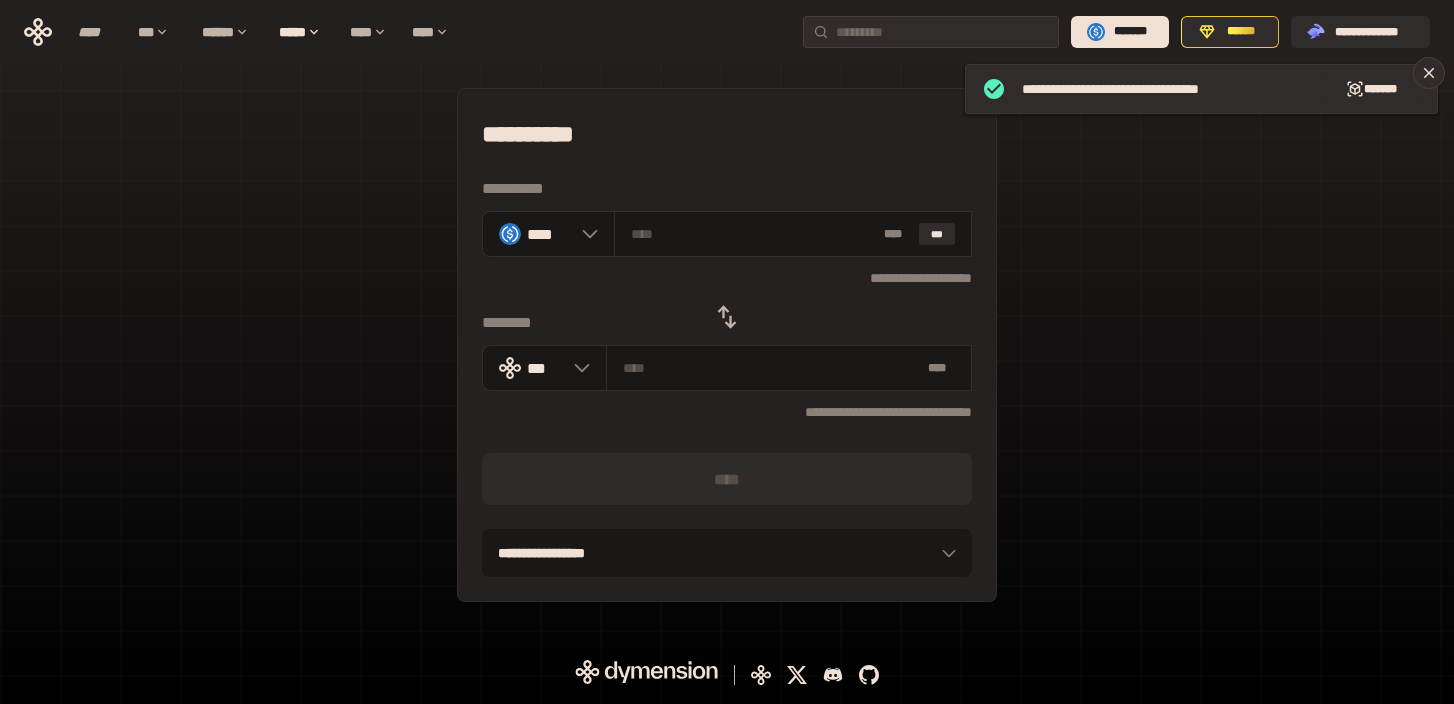 click 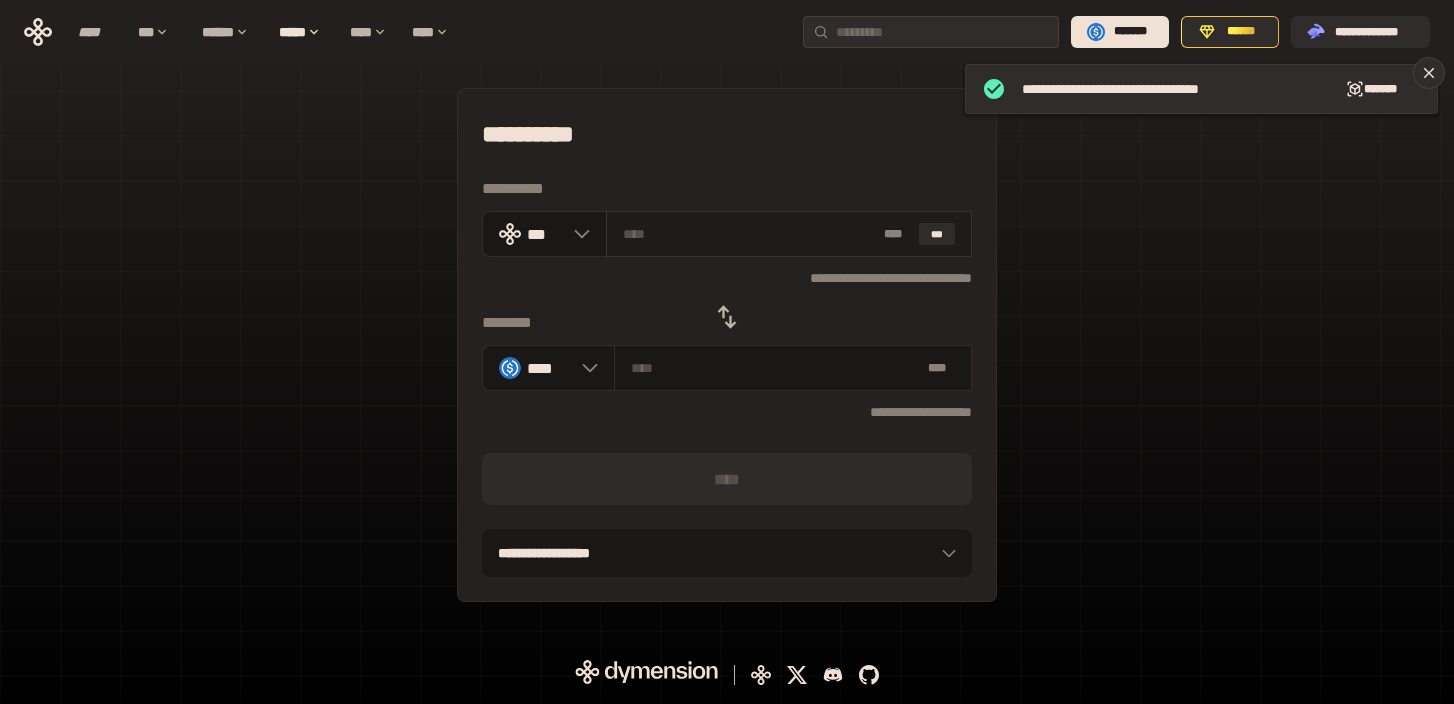 click at bounding box center [750, 234] 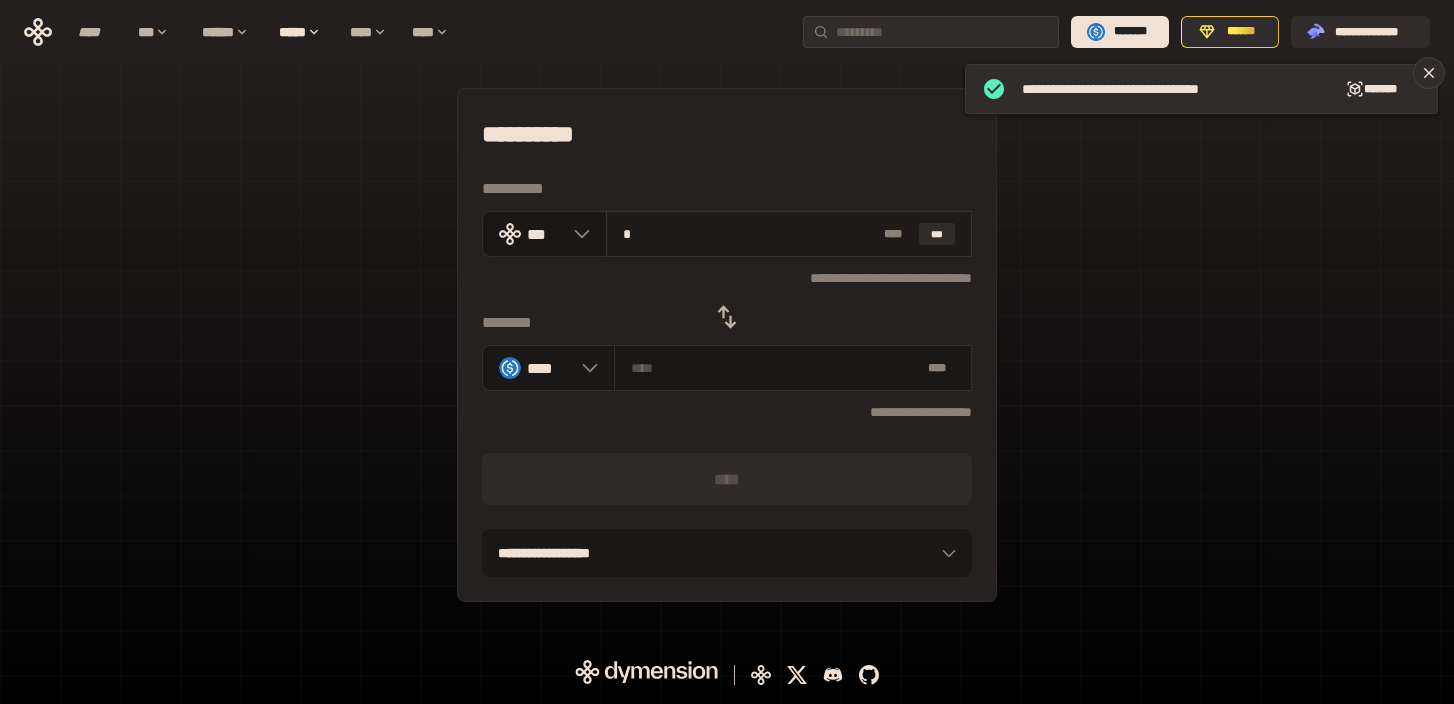 type on "********" 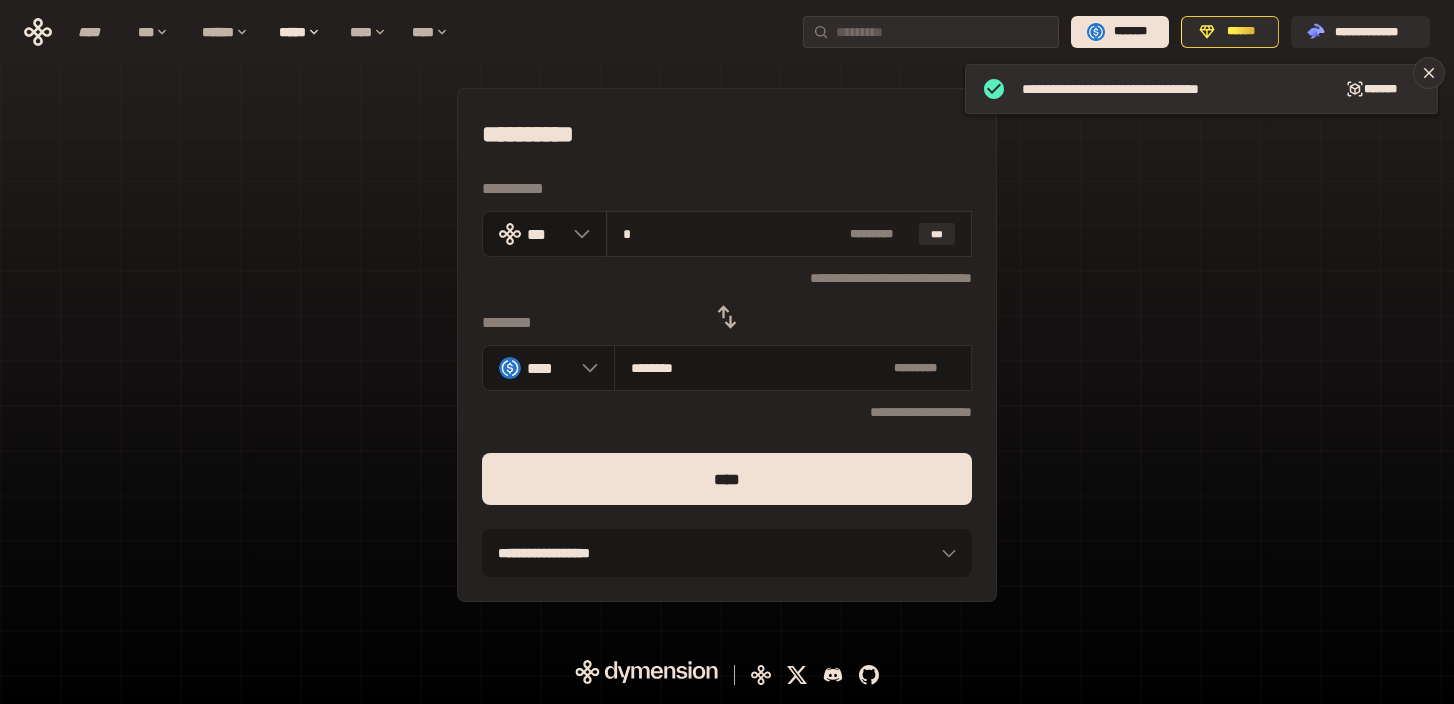 type on "**" 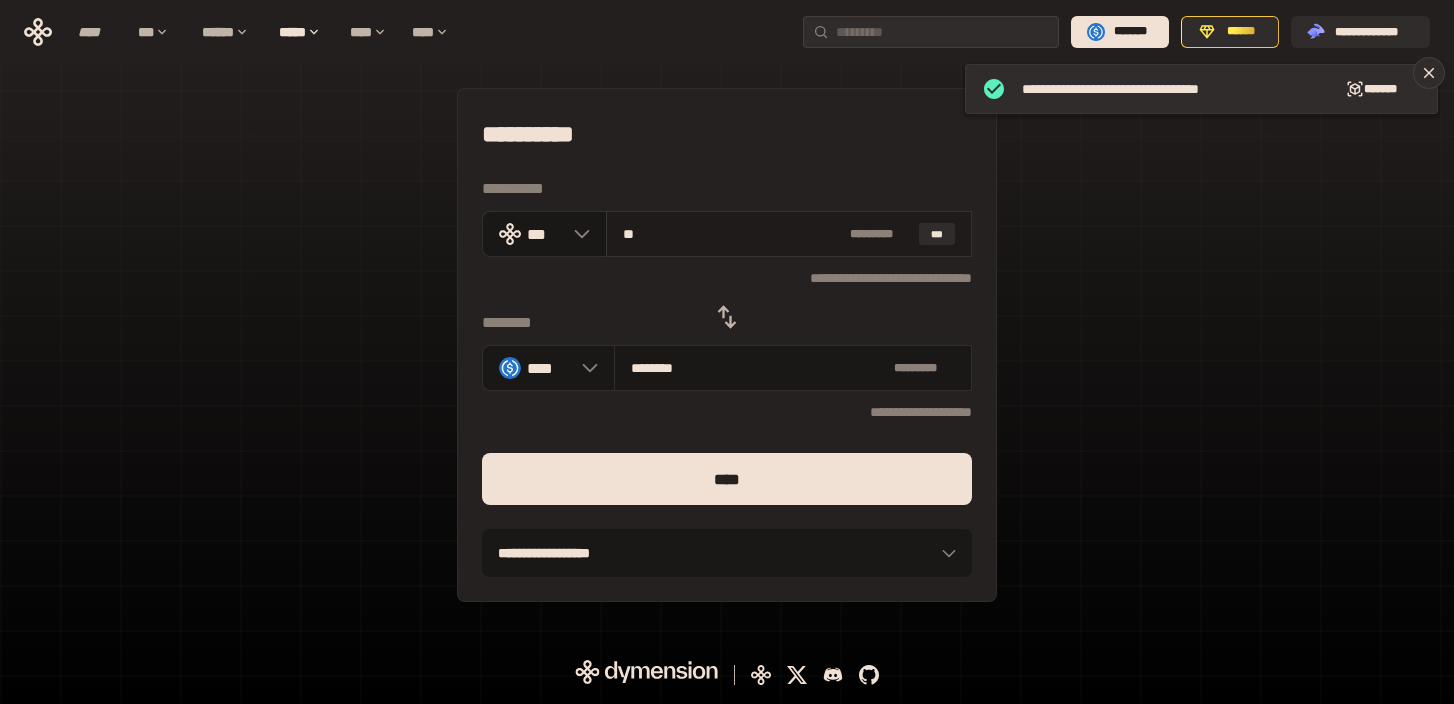 type on "********" 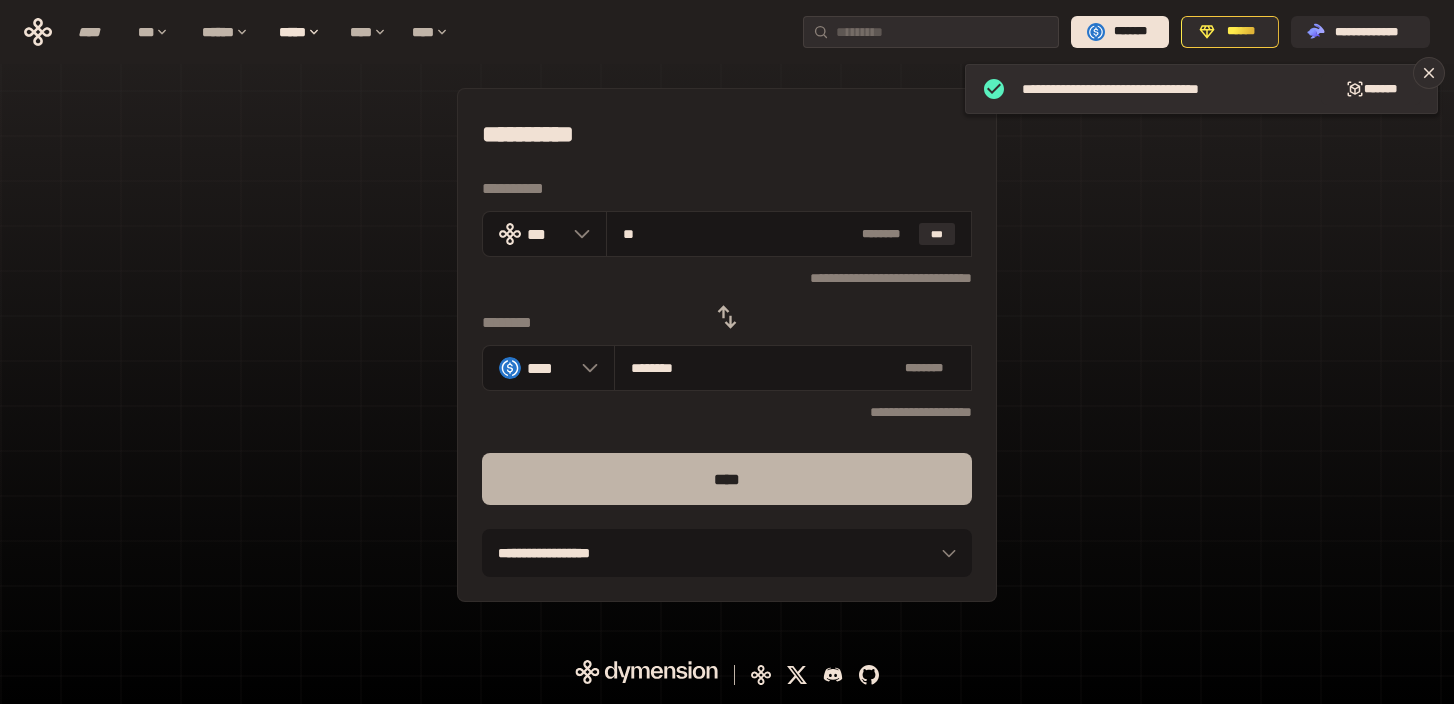 type on "**" 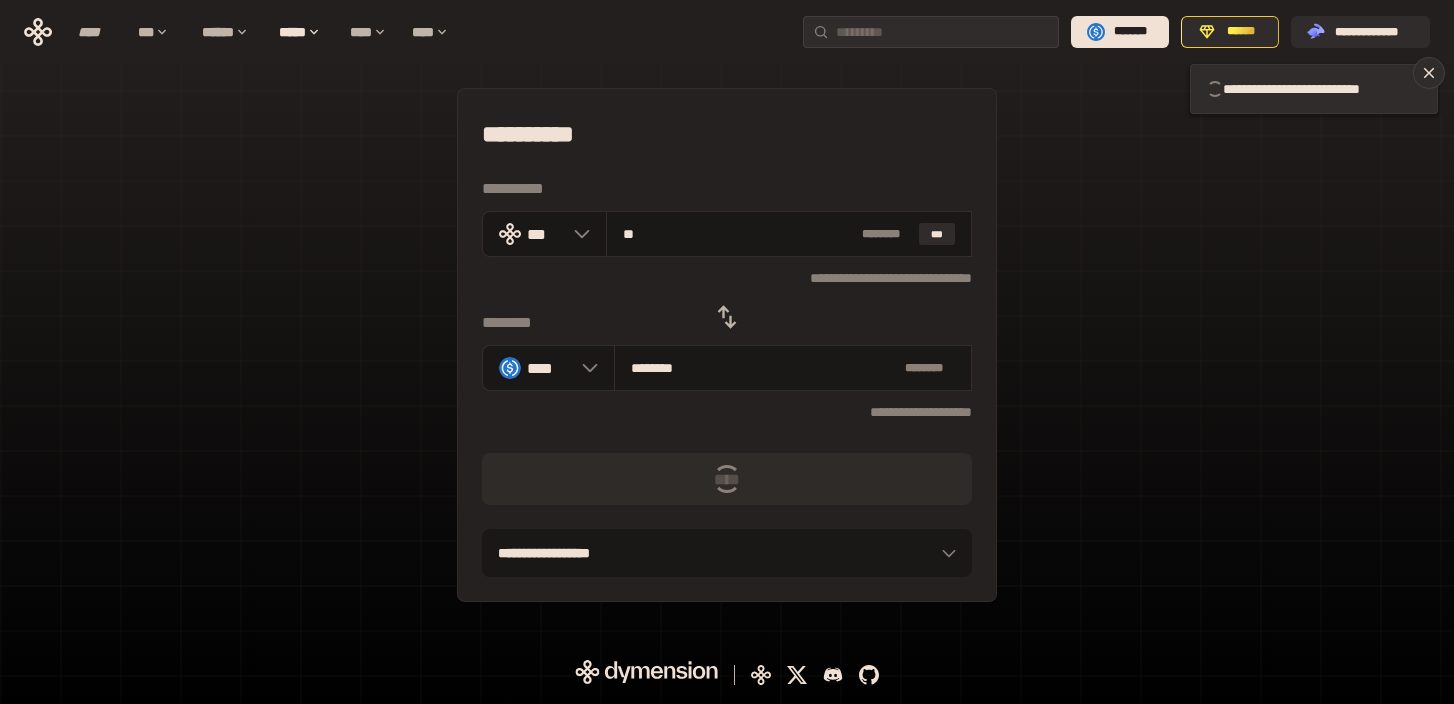 type 